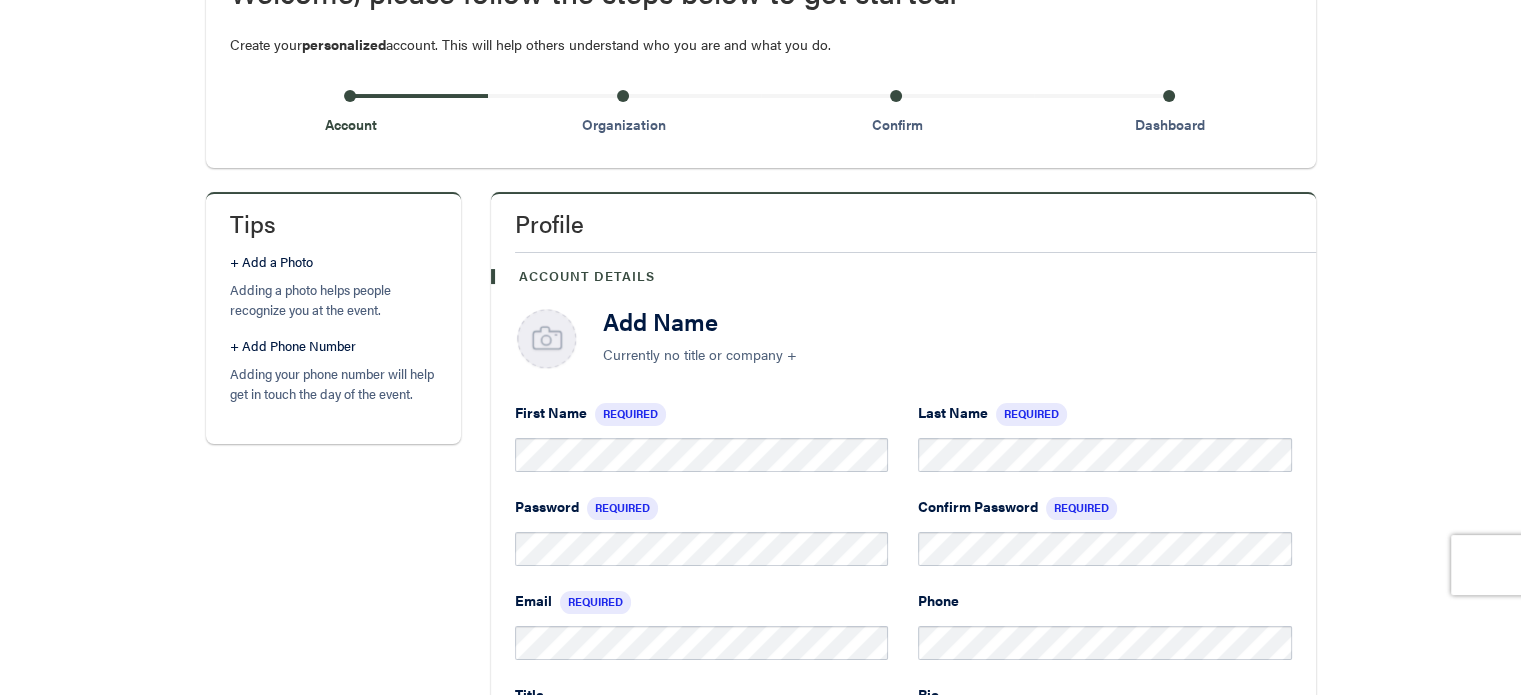 scroll, scrollTop: 230, scrollLeft: 0, axis: vertical 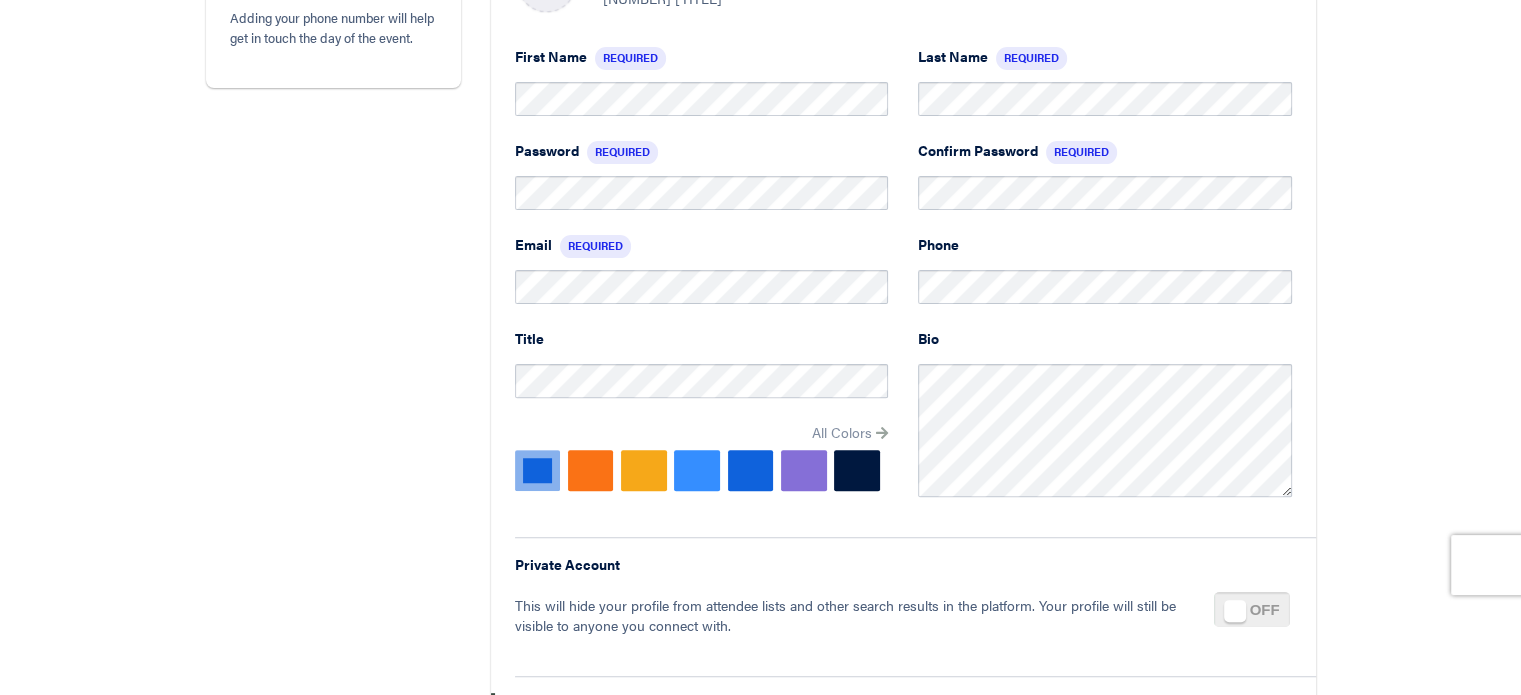 click on "All Colors" at bounding box center (842, 432) 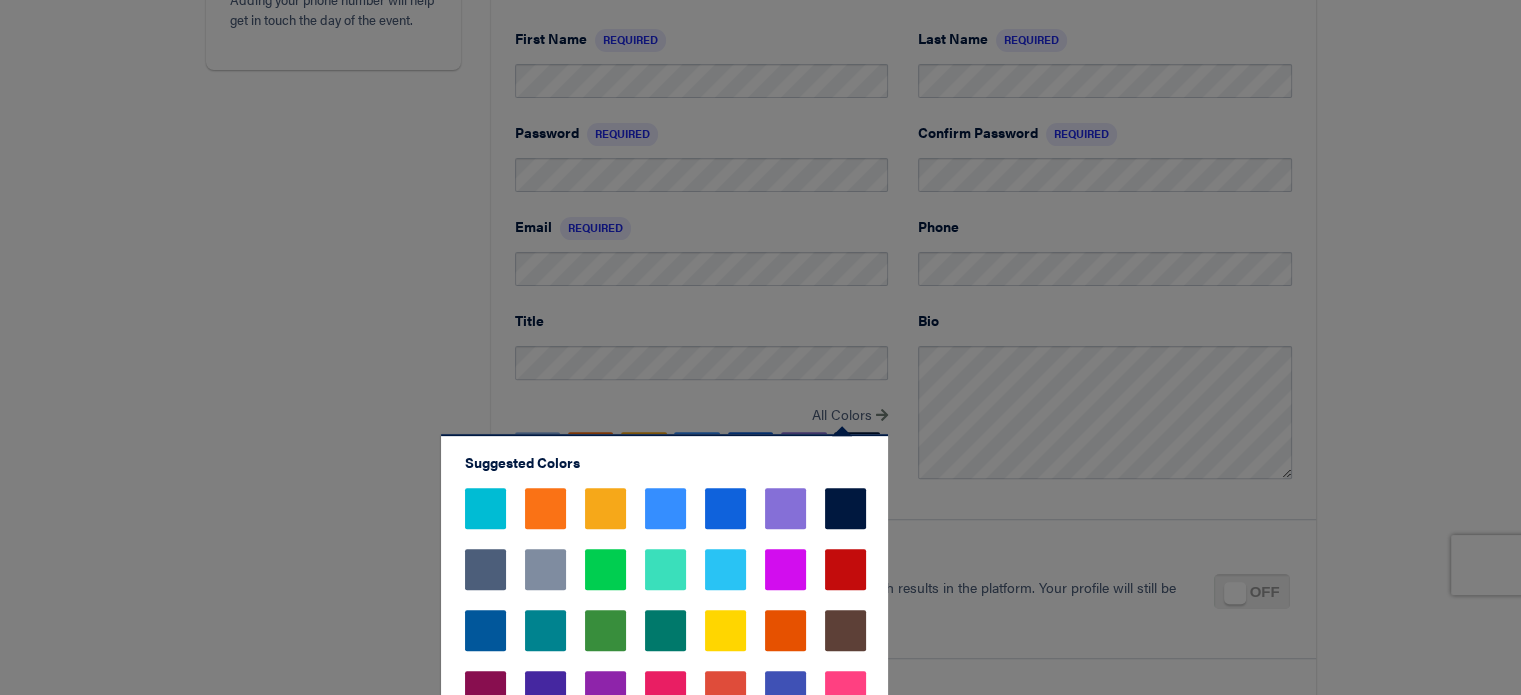 scroll, scrollTop: 603, scrollLeft: 0, axis: vertical 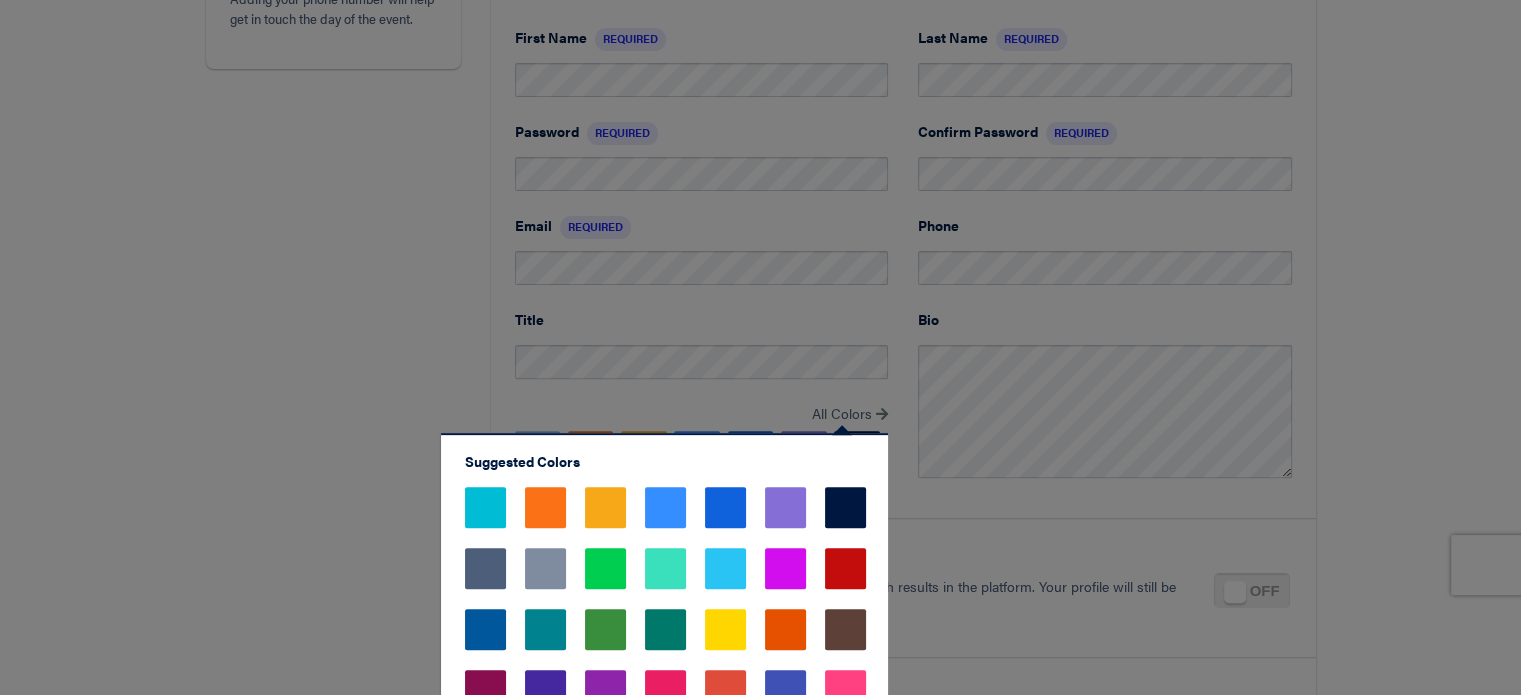 click at bounding box center [760, 347] 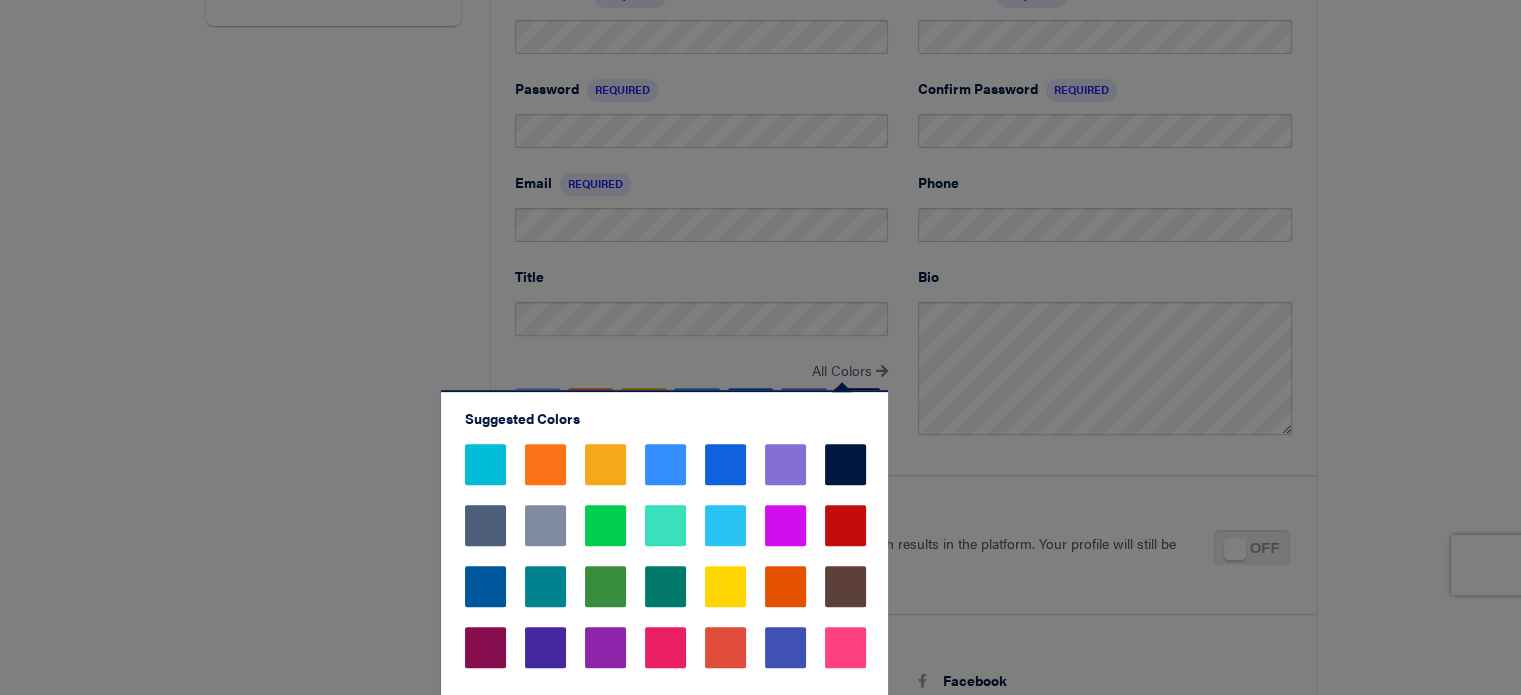 scroll, scrollTop: 647, scrollLeft: 0, axis: vertical 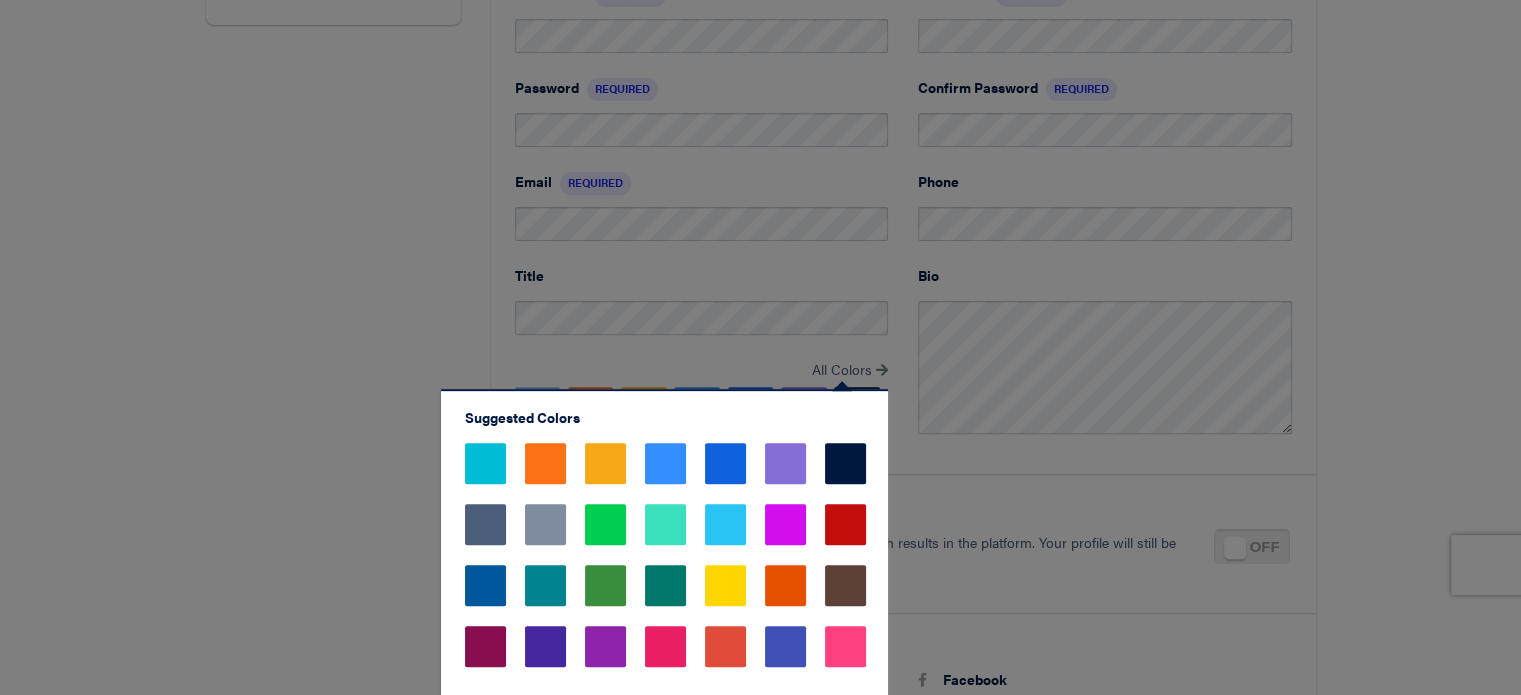 click on "Suggested Colors" at bounding box center [522, 417] 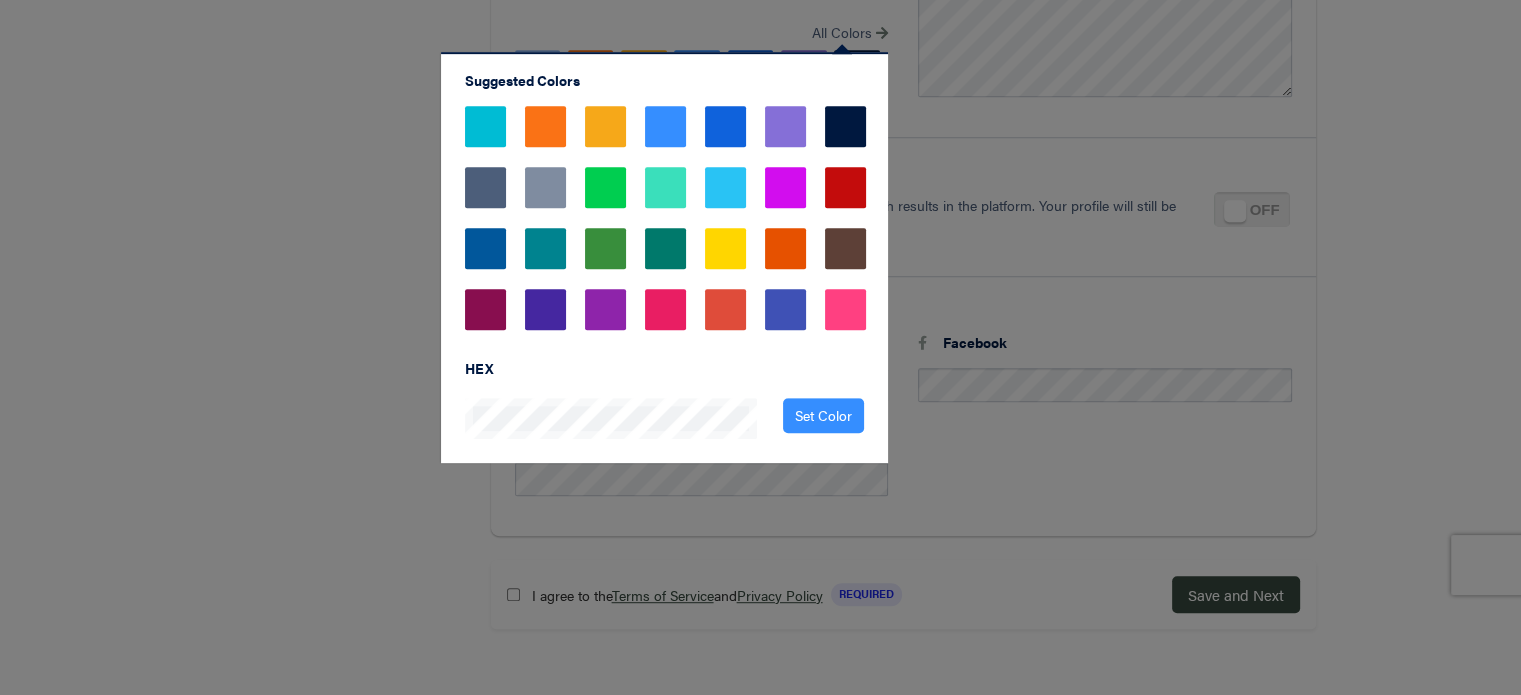 click at bounding box center (760, 347) 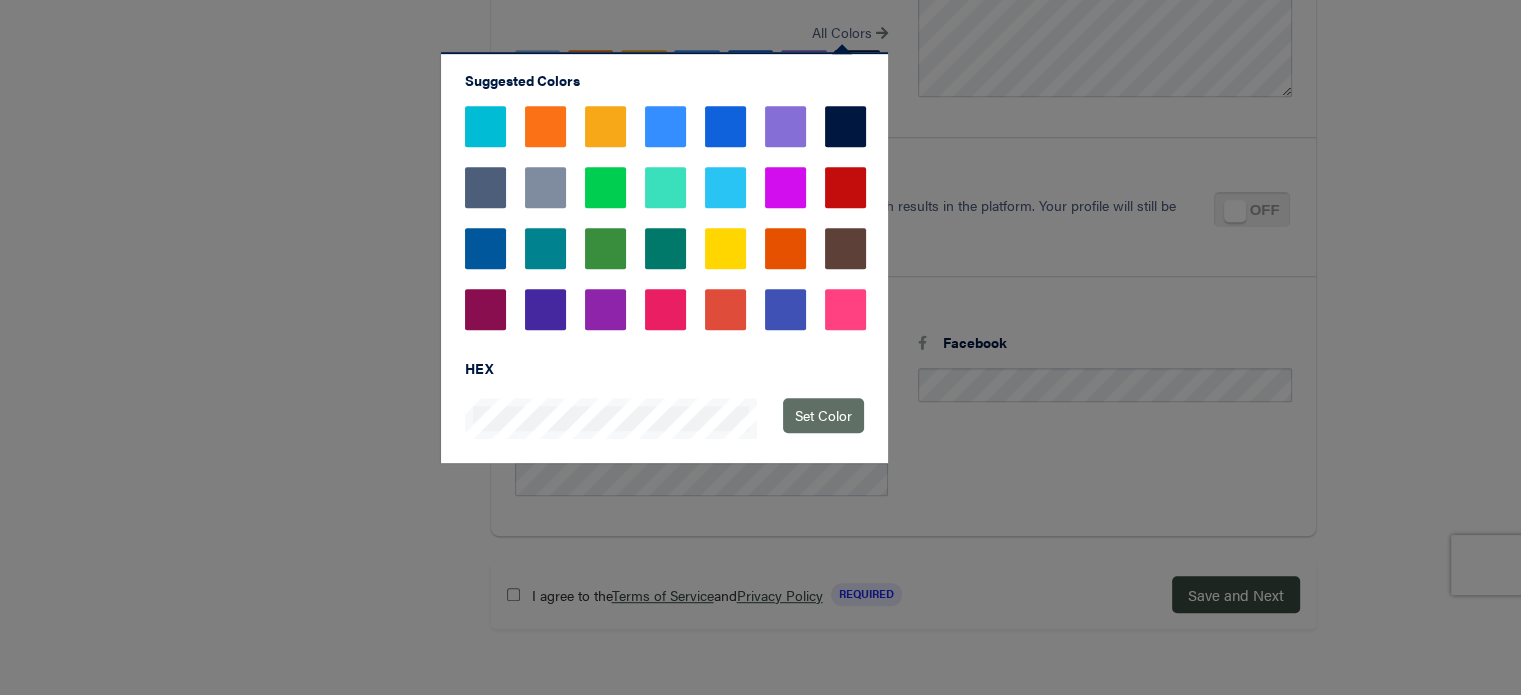 click on "Set Color" at bounding box center (823, 415) 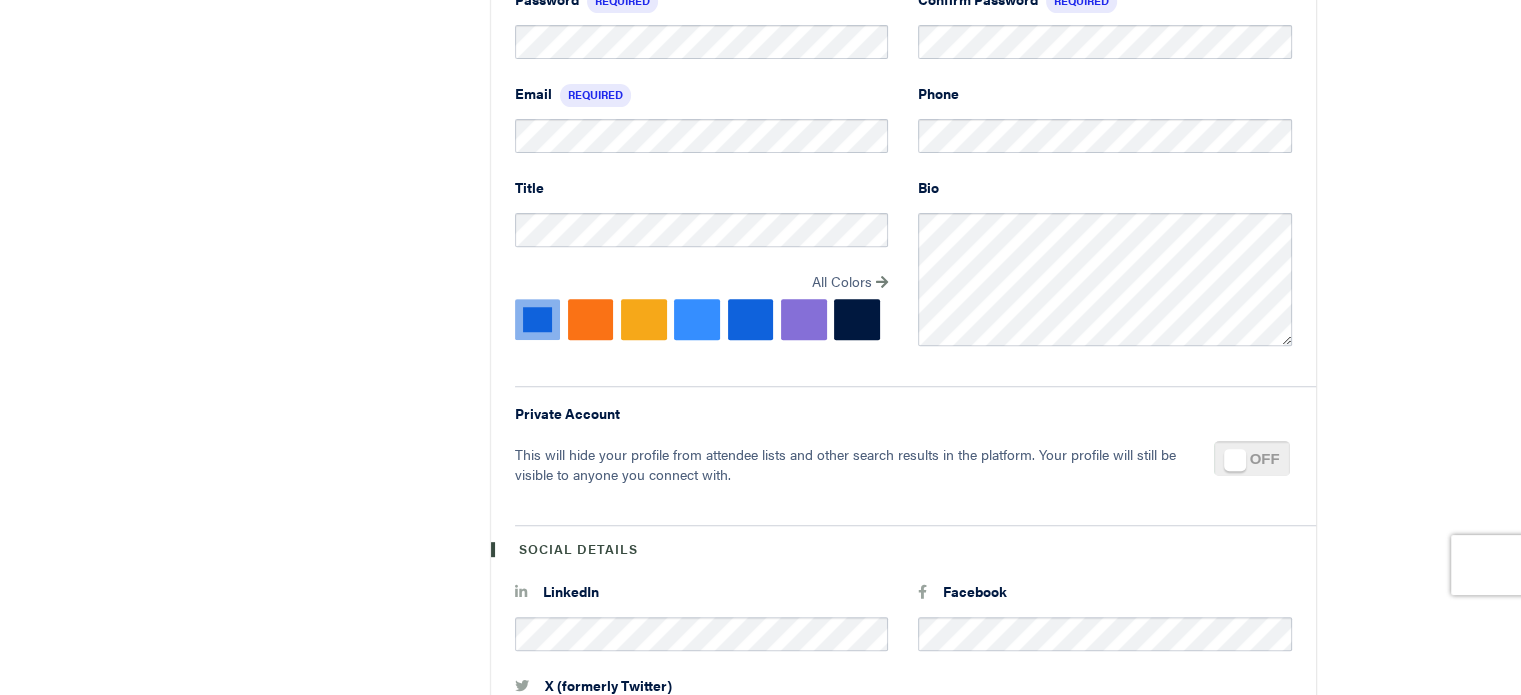 scroll, scrollTop: 736, scrollLeft: 0, axis: vertical 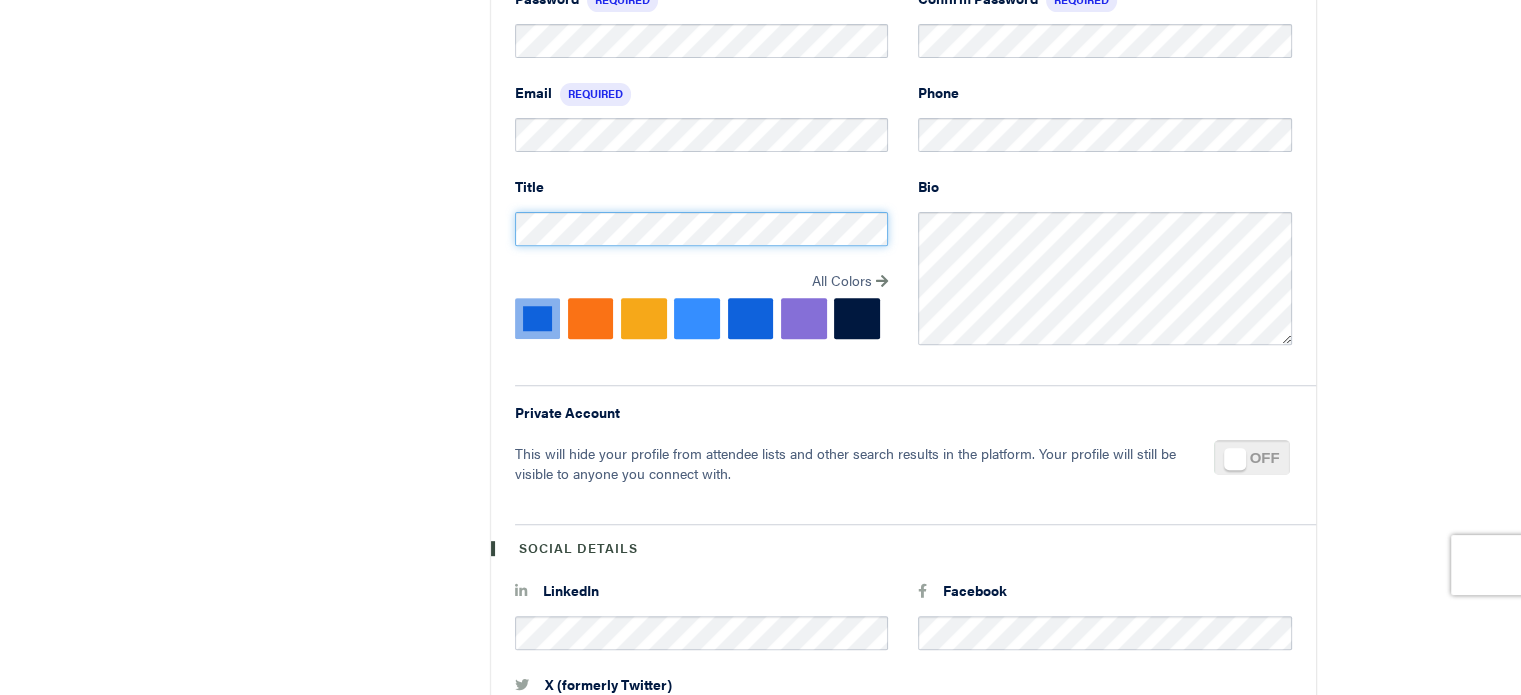 click on "Title
All Colors
Suggested Colors
HEX
Set Color" at bounding box center [702, 267] 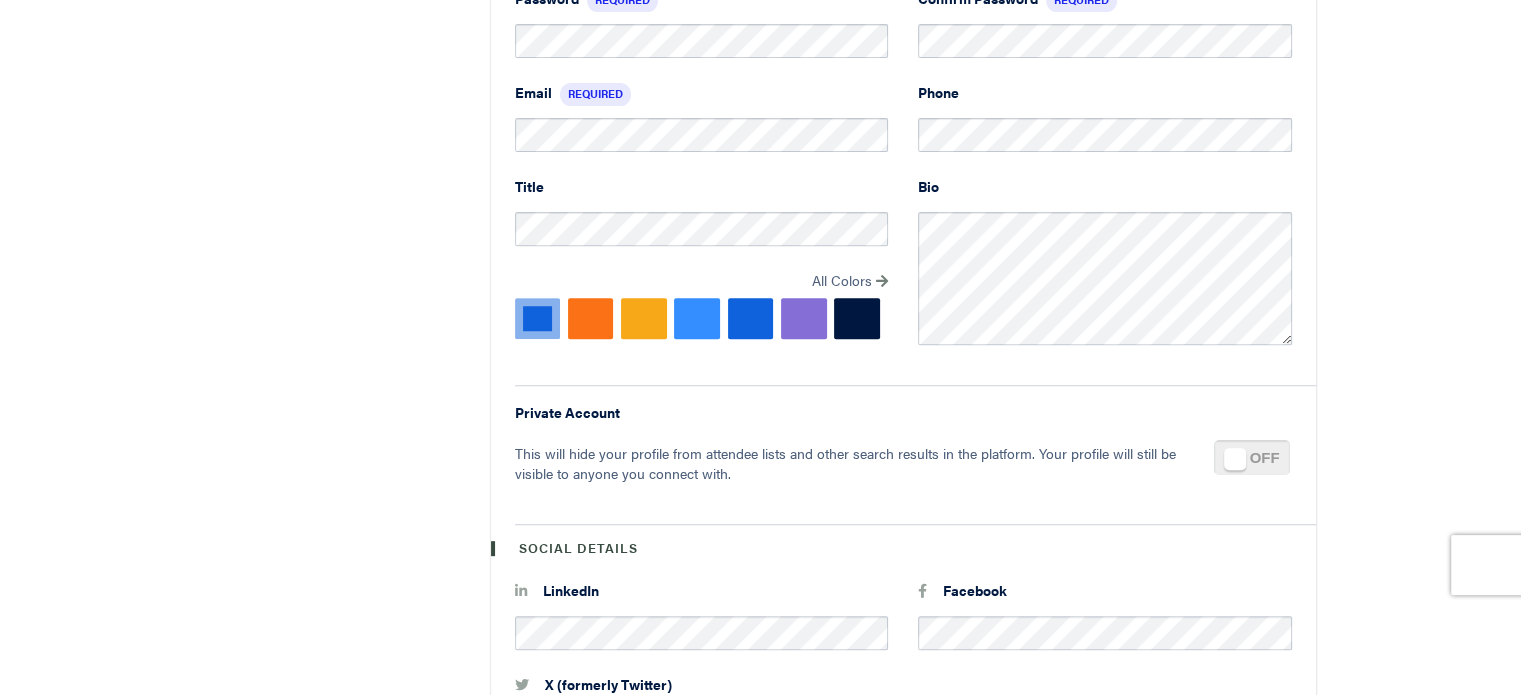 click on "Title
All Colors
Suggested Colors
HEX
Set Color" at bounding box center (702, 267) 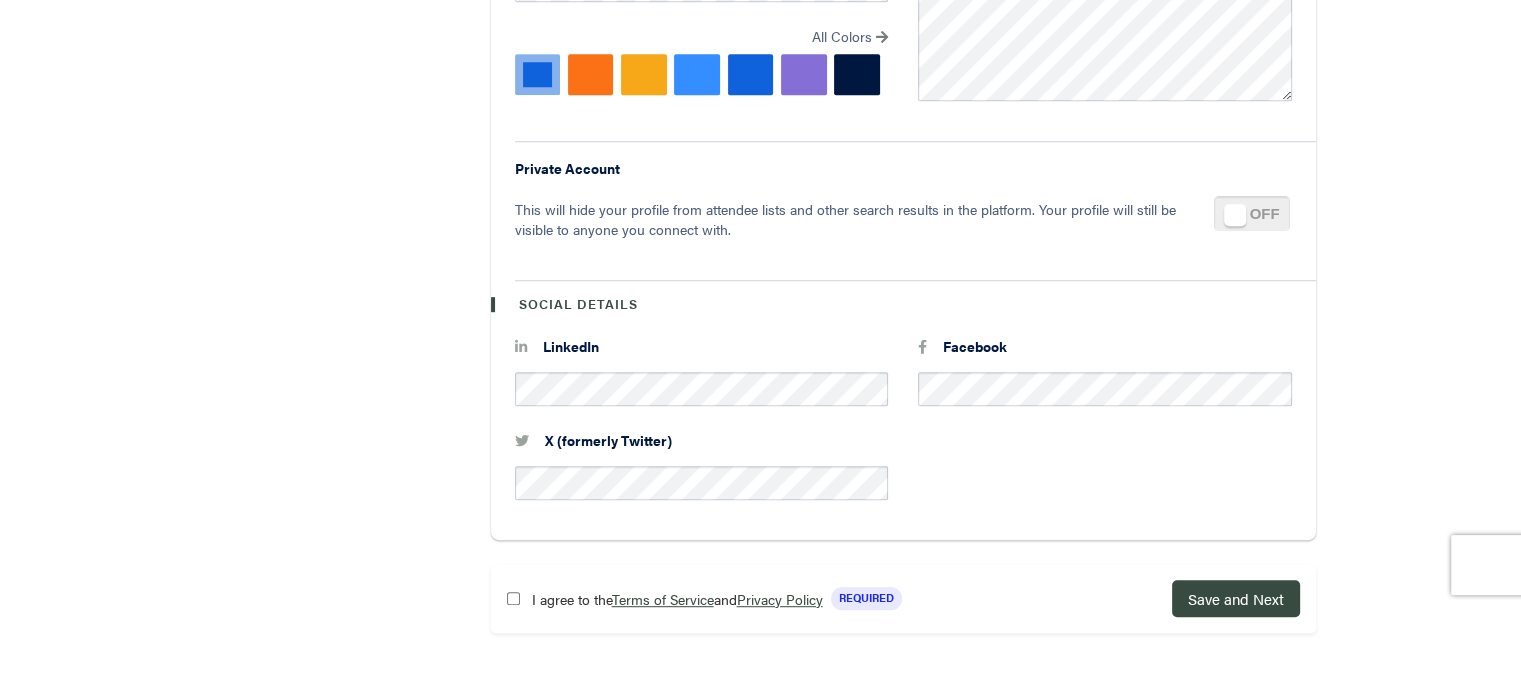 scroll, scrollTop: 984, scrollLeft: 0, axis: vertical 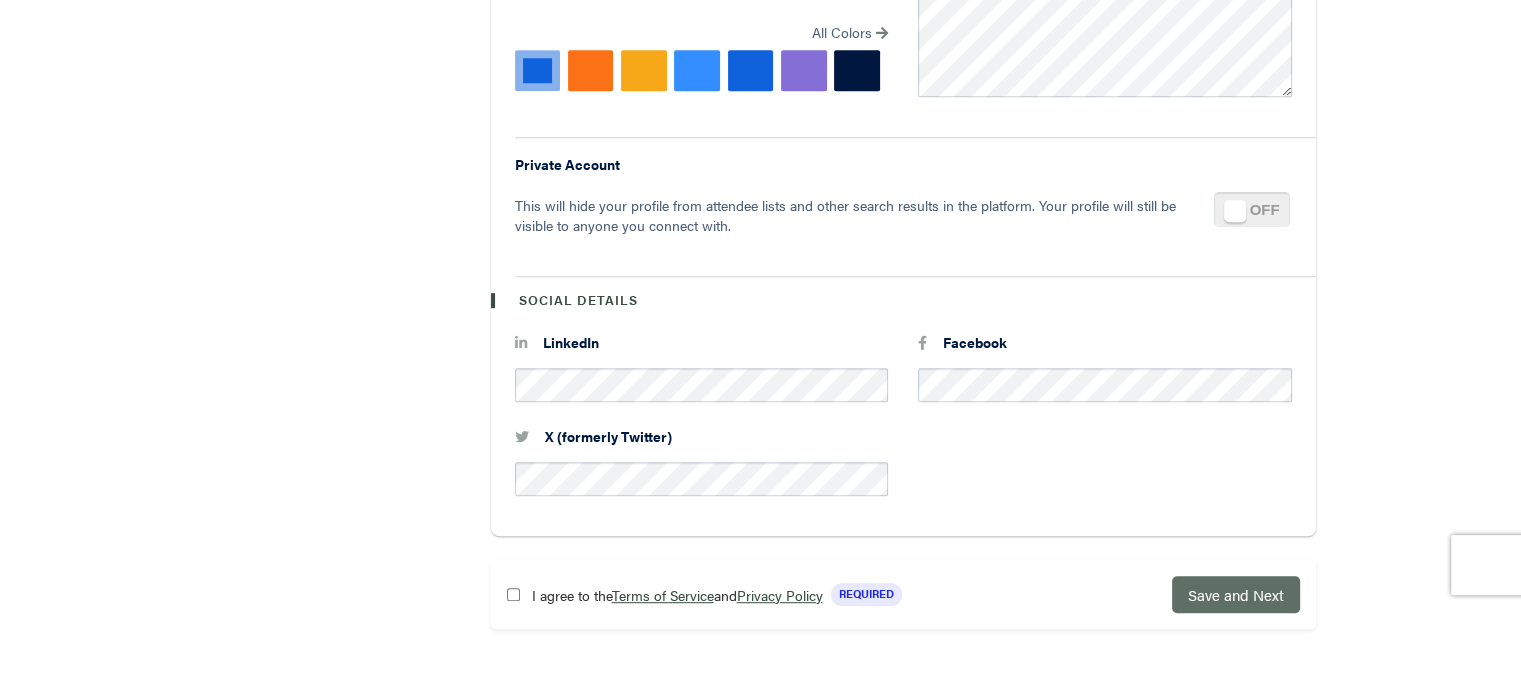 click on "Save and Next" at bounding box center [1236, 594] 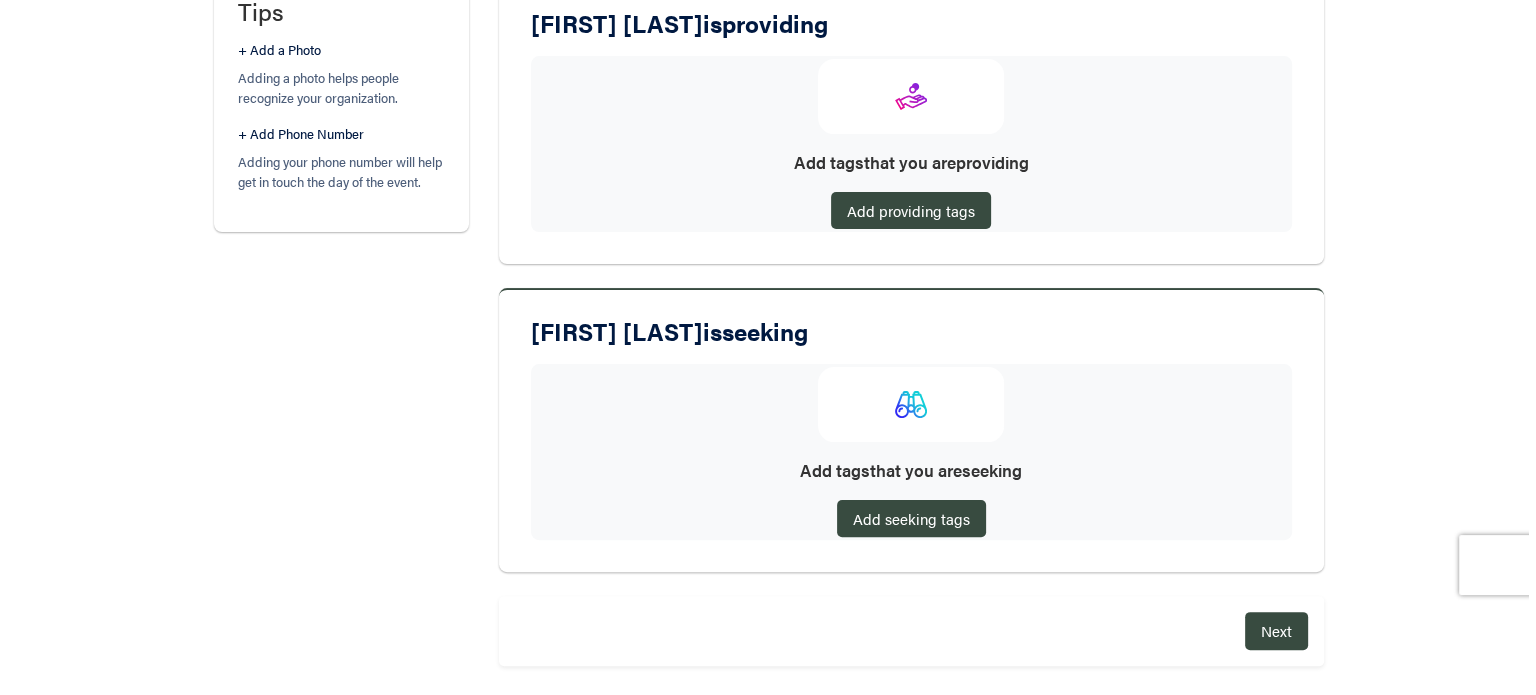 scroll, scrollTop: 442, scrollLeft: 0, axis: vertical 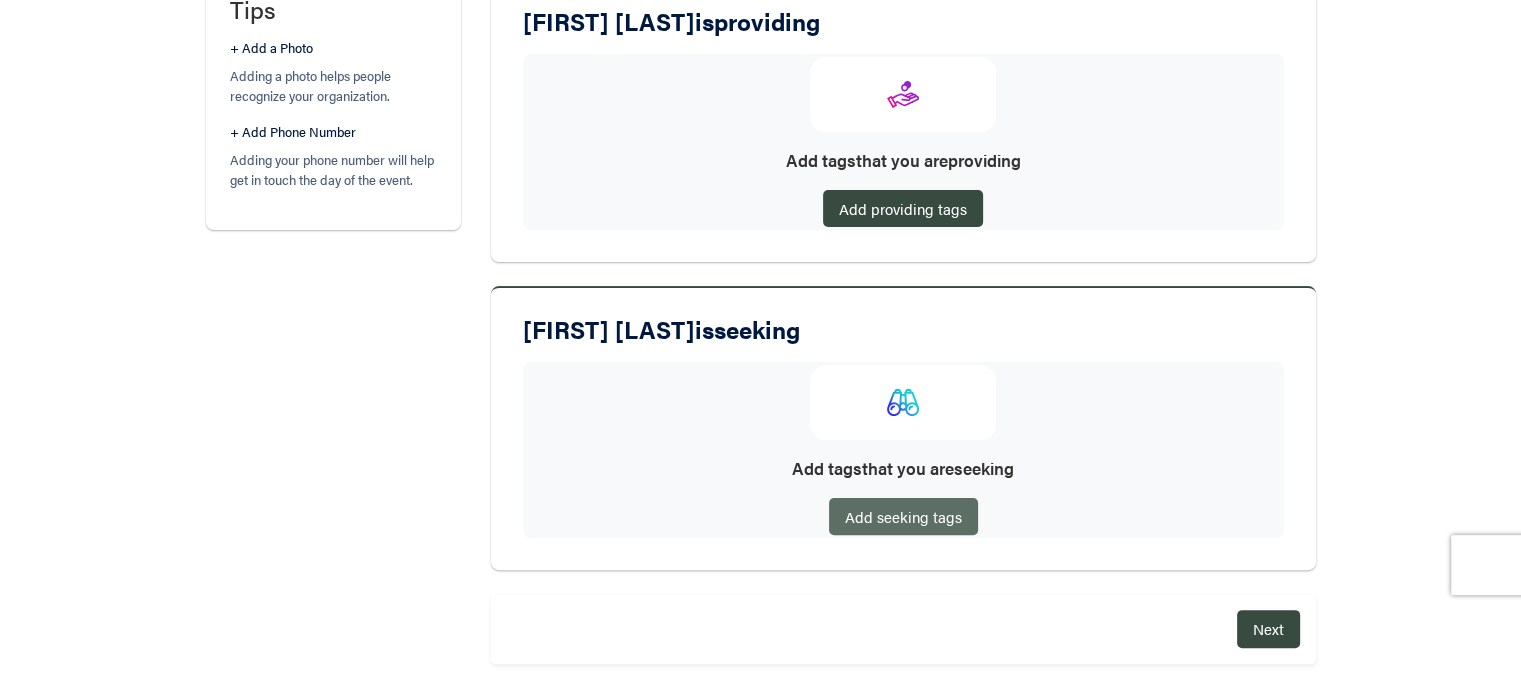 click on "Add    seeking   tags" at bounding box center [903, 516] 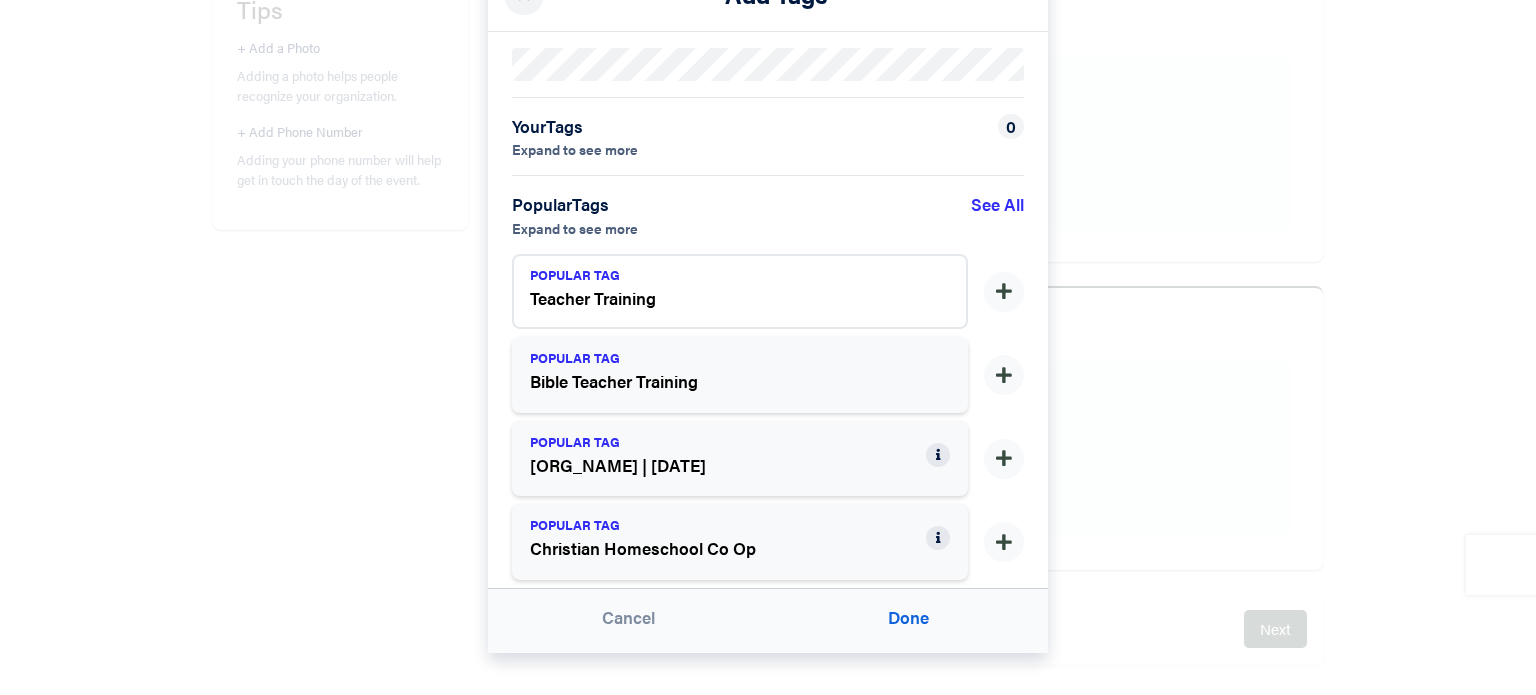scroll, scrollTop: 90, scrollLeft: 0, axis: vertical 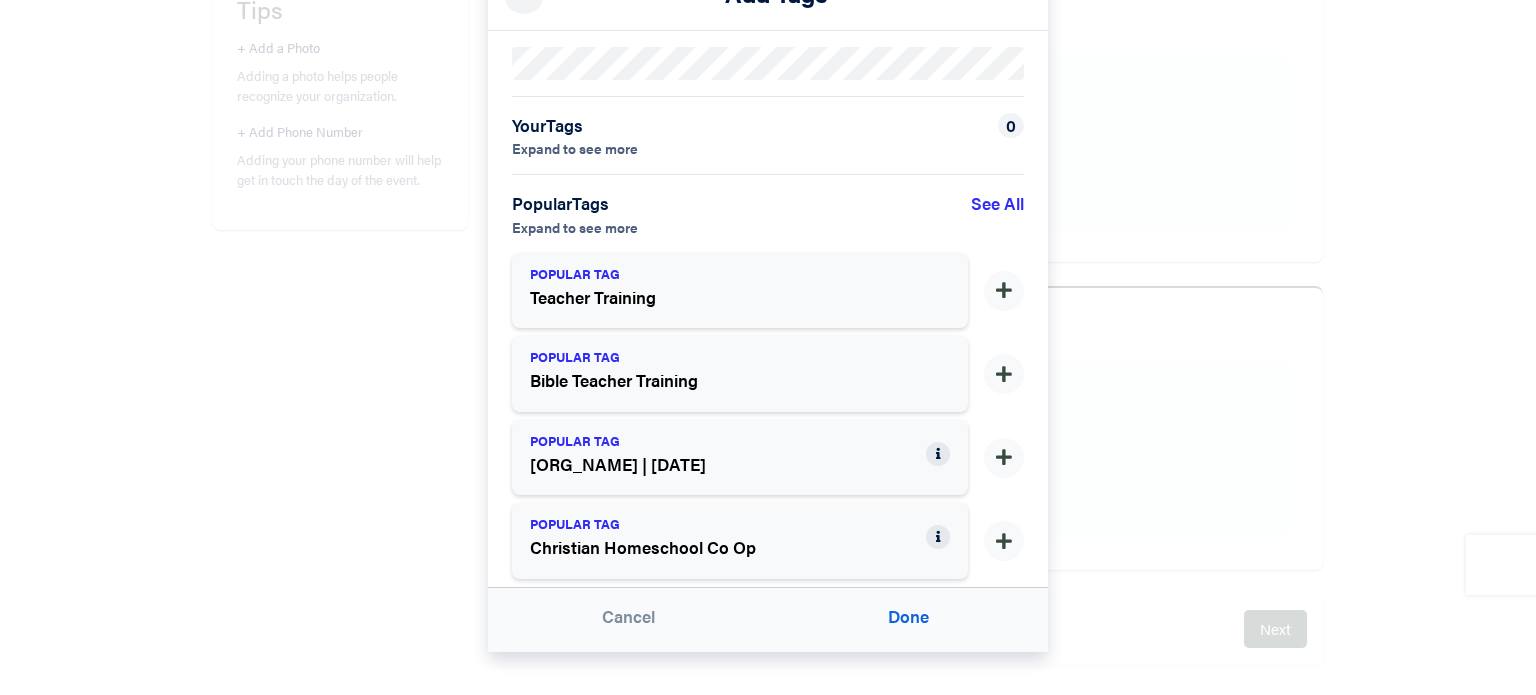 click on "See All" at bounding box center [997, 214] 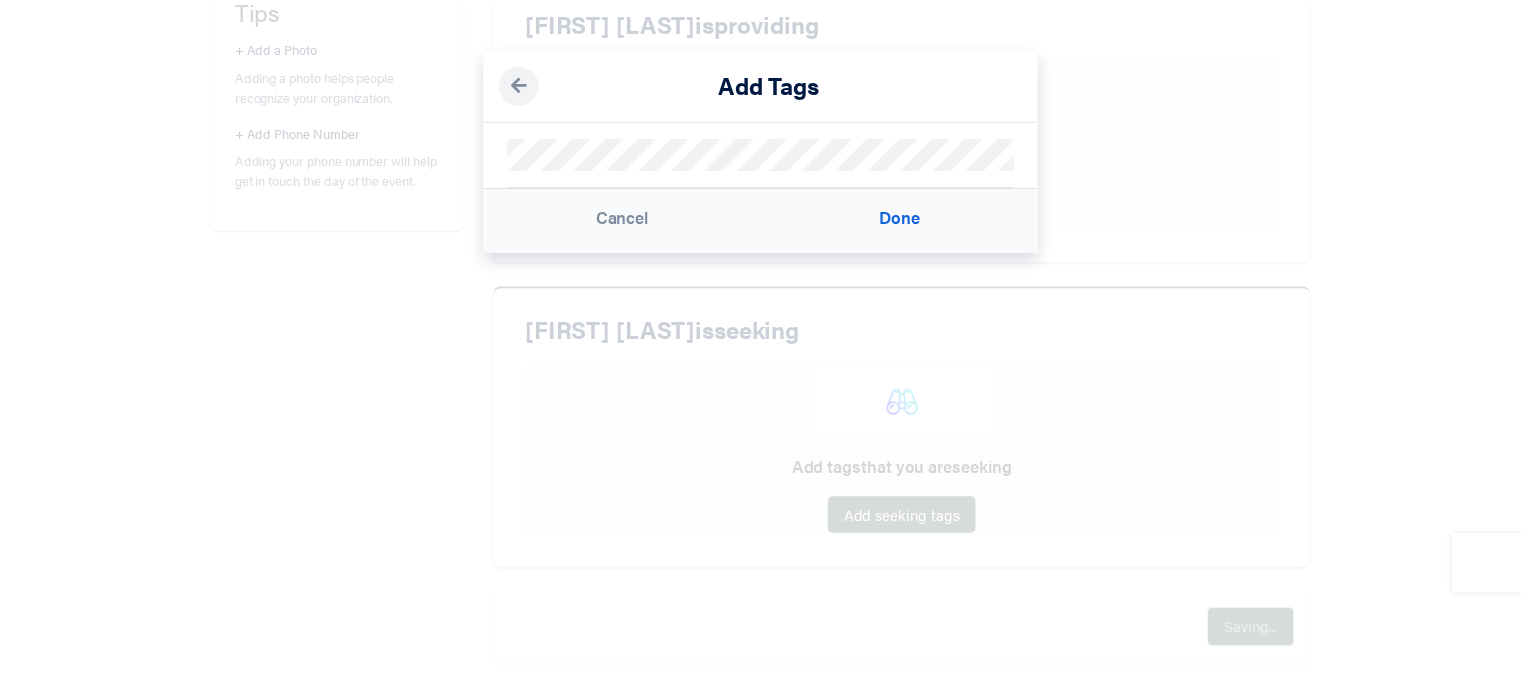 scroll, scrollTop: 0, scrollLeft: 0, axis: both 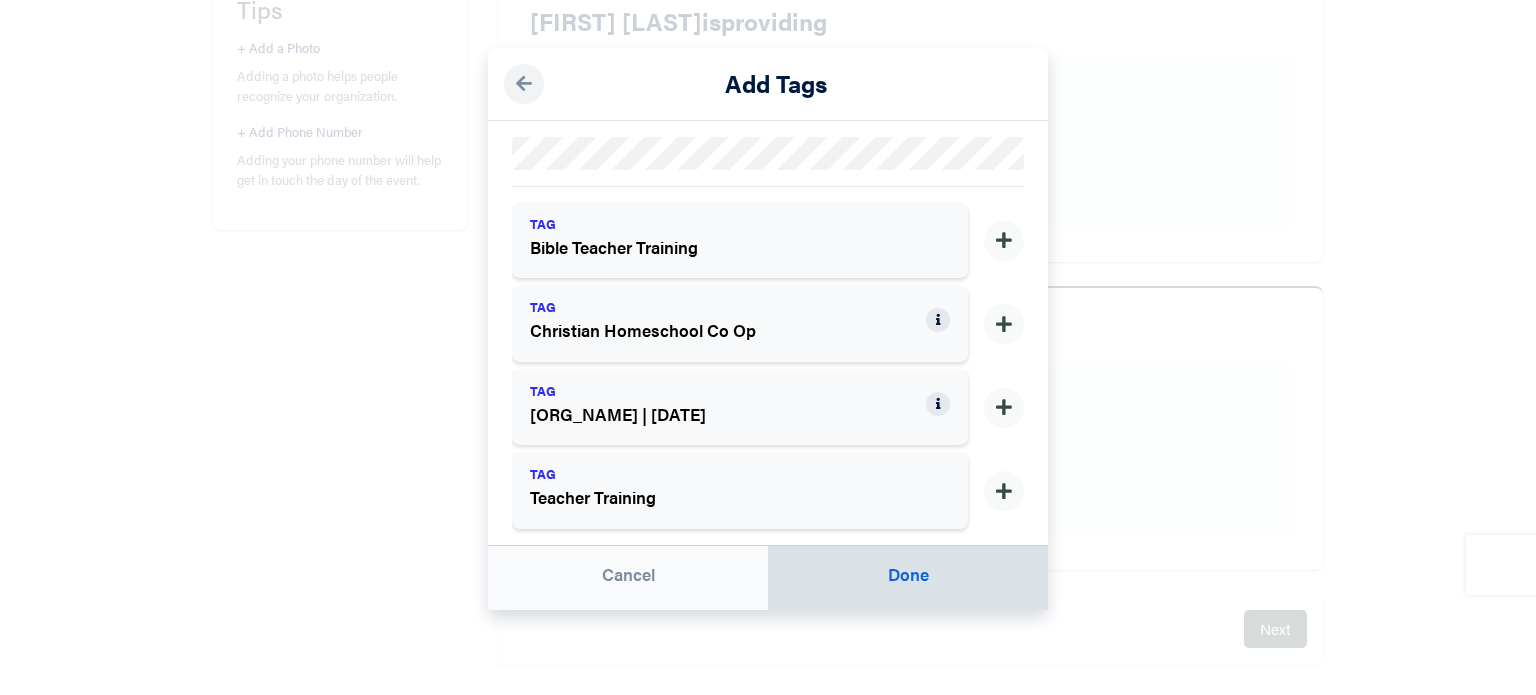 click on "Done" at bounding box center (908, 578) 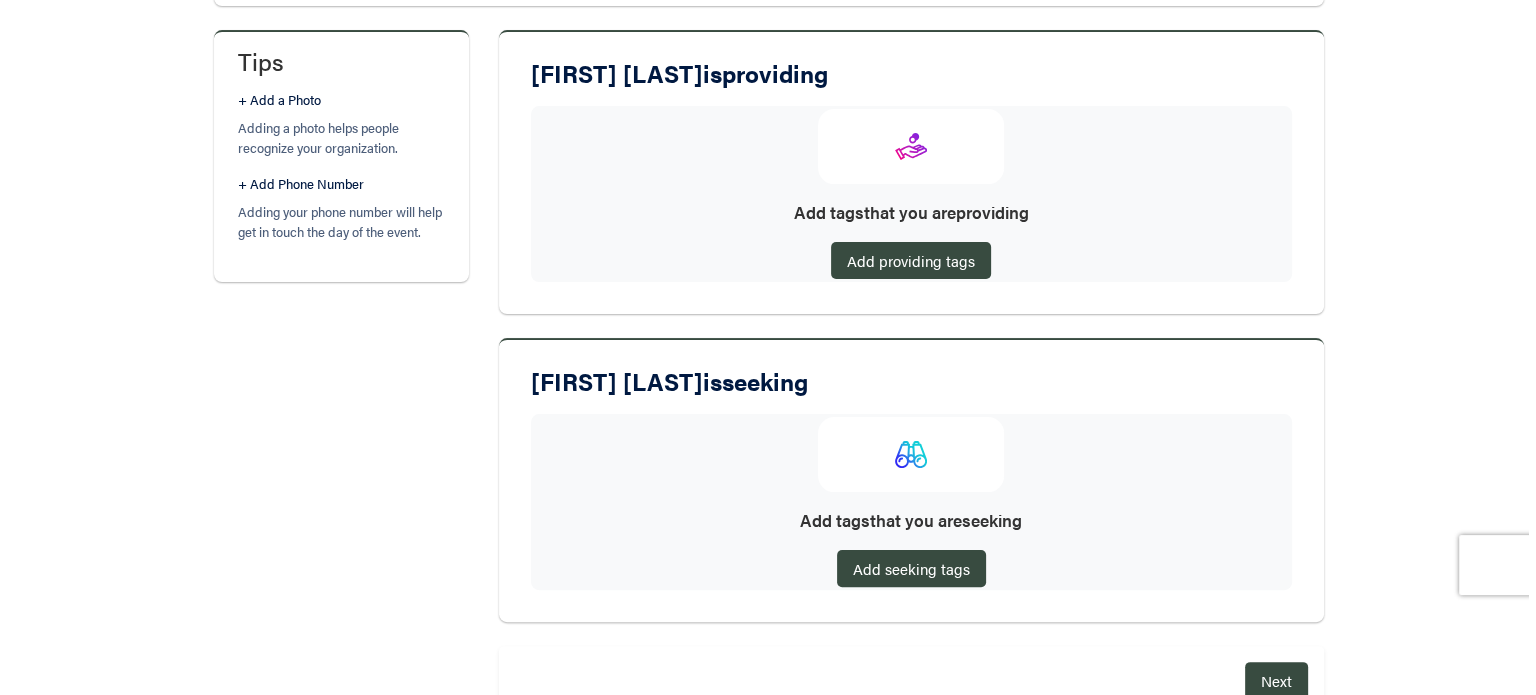 scroll, scrollTop: 384, scrollLeft: 0, axis: vertical 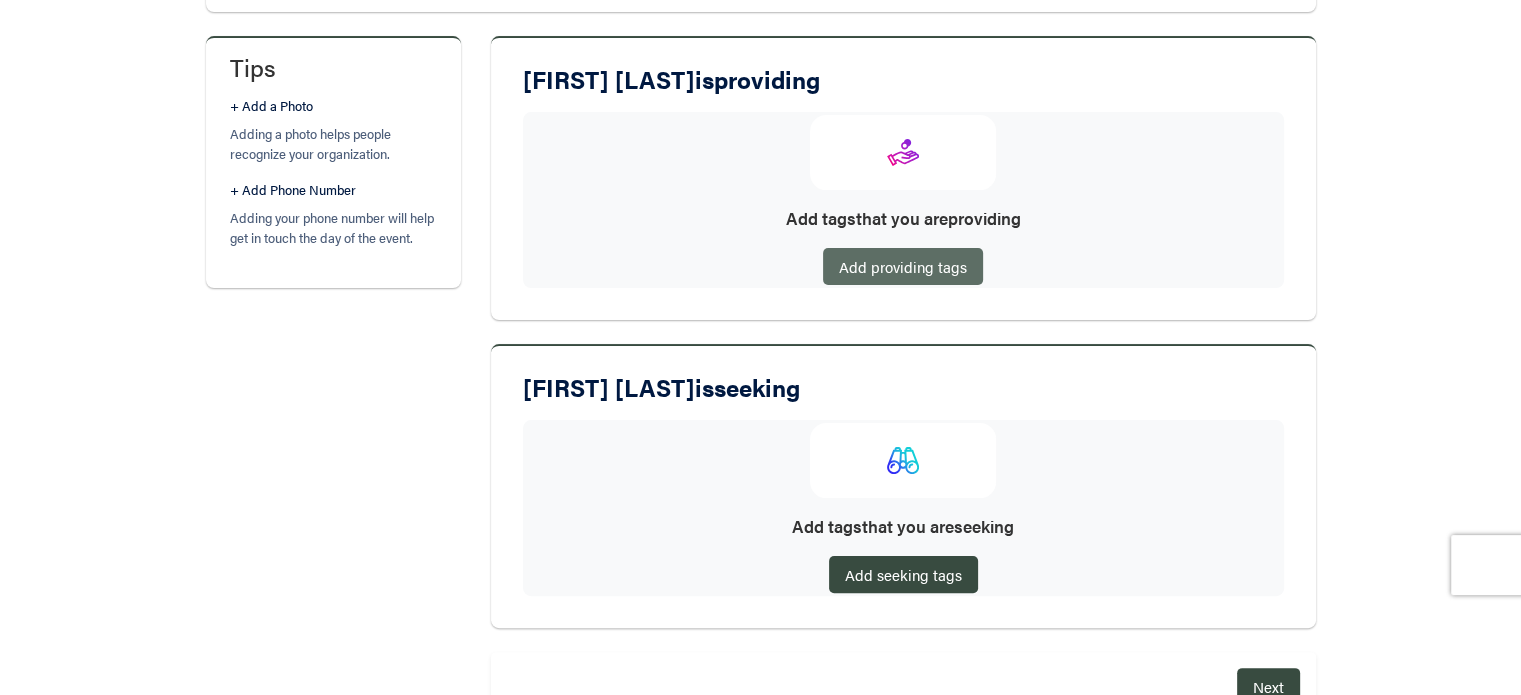 click on "Add    providing   tags" at bounding box center (903, 266) 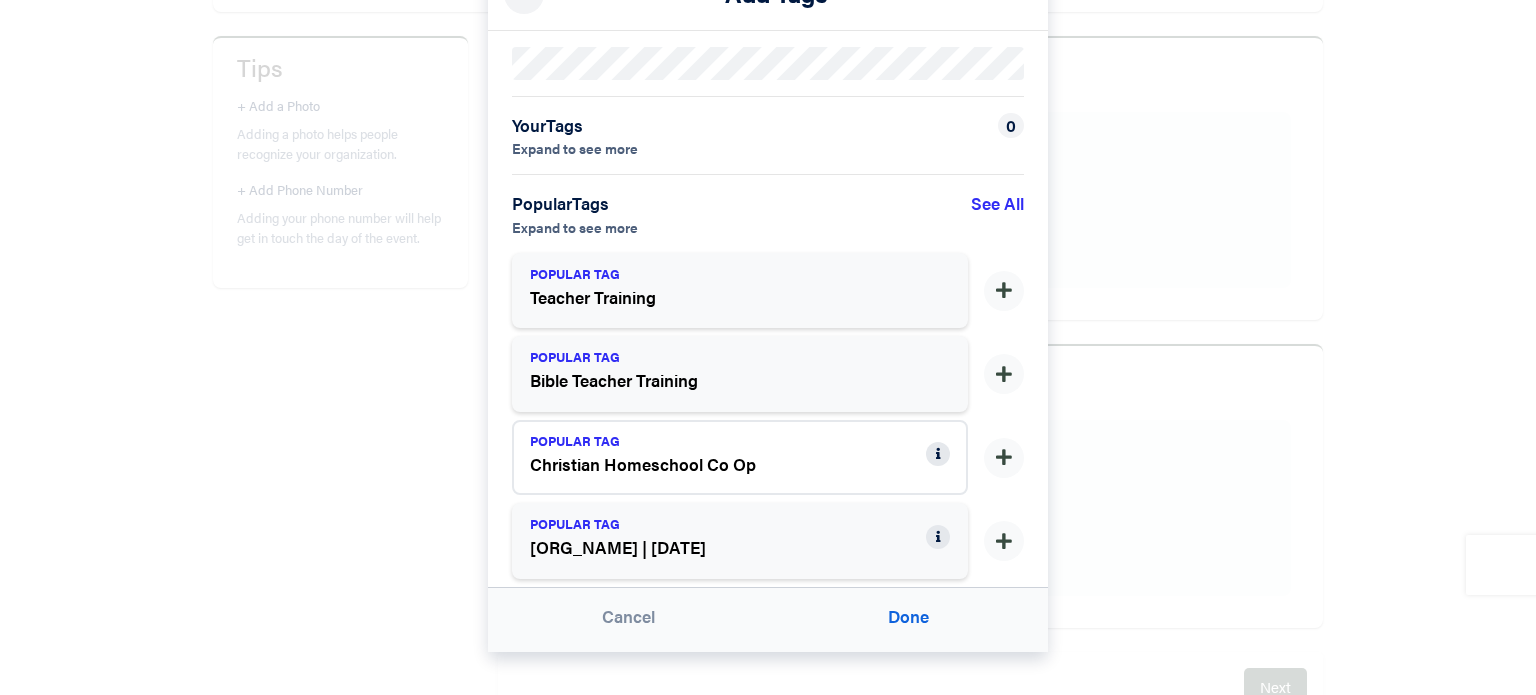 scroll, scrollTop: 0, scrollLeft: 0, axis: both 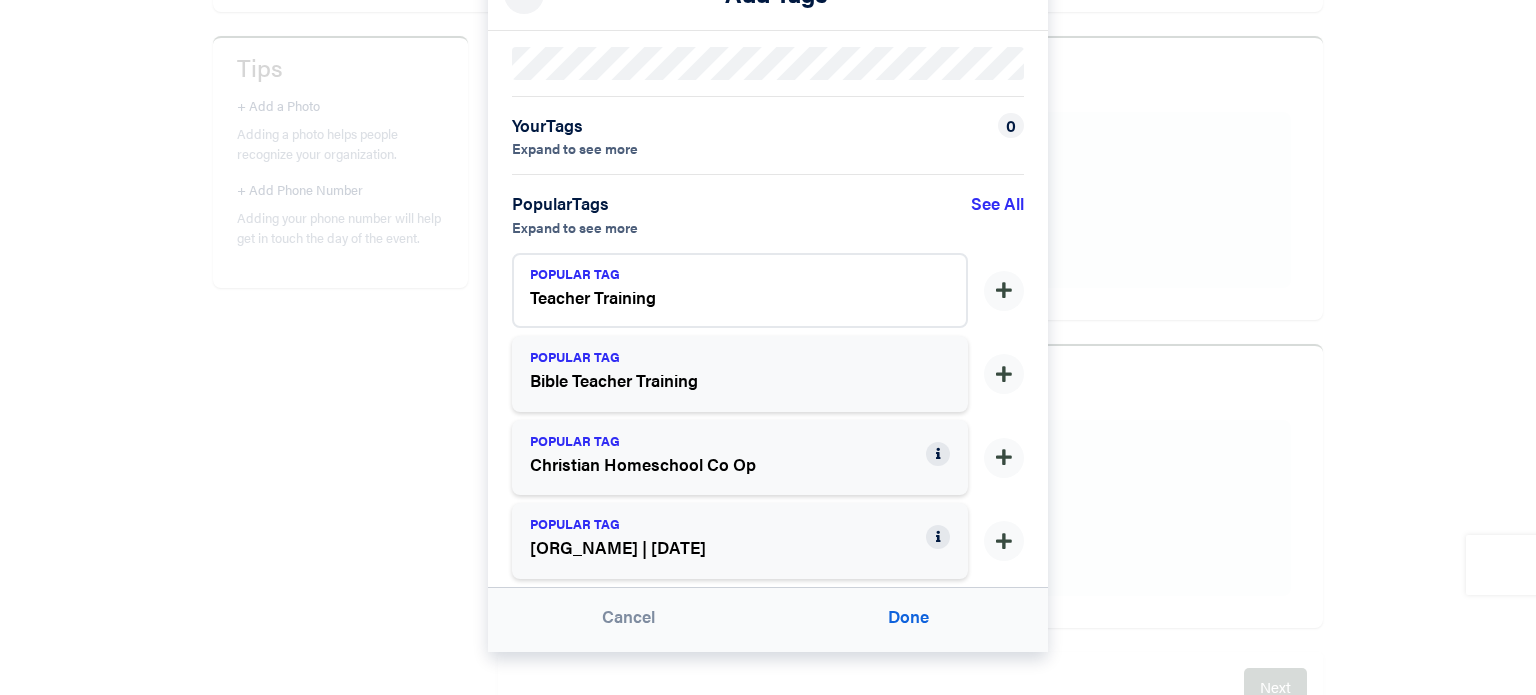 click on "Teacher Training" at bounding box center [728, 298] 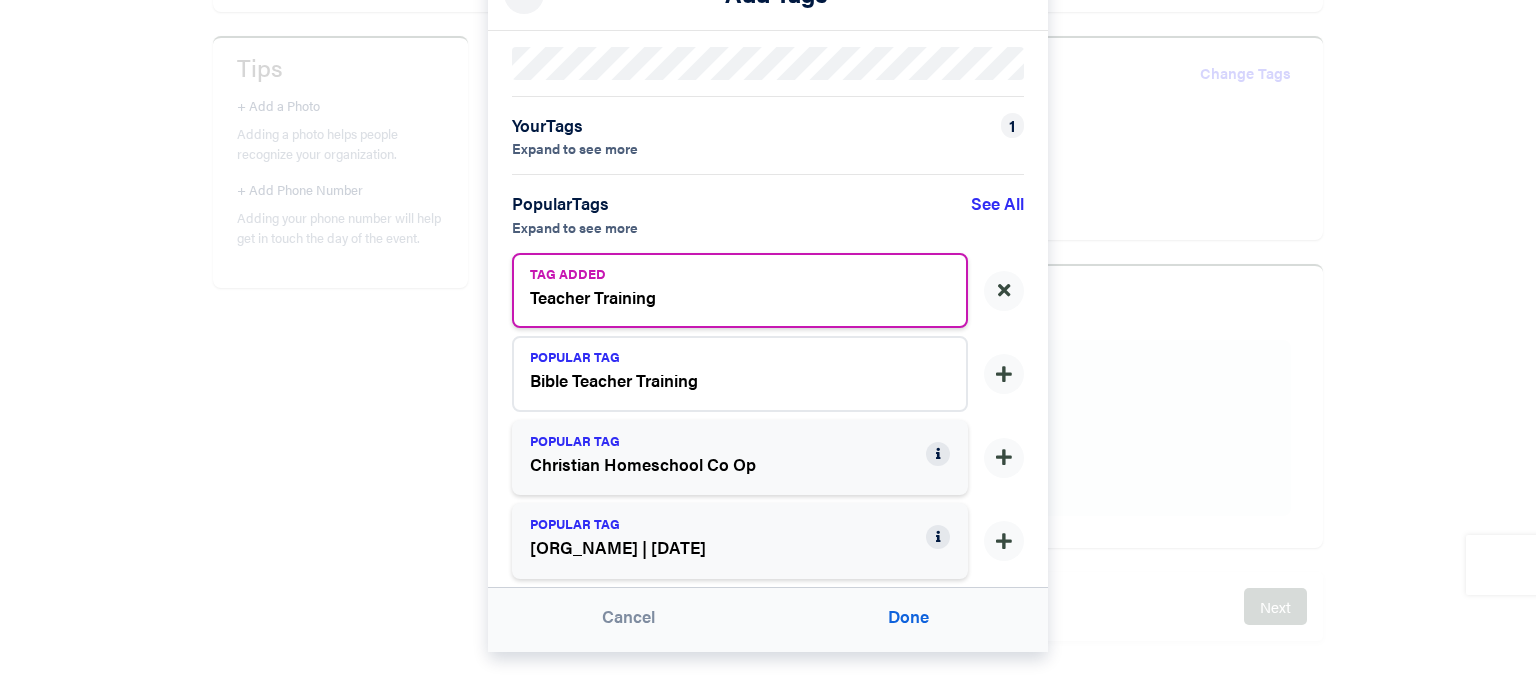 click on "Bible Teacher Training" at bounding box center [728, 381] 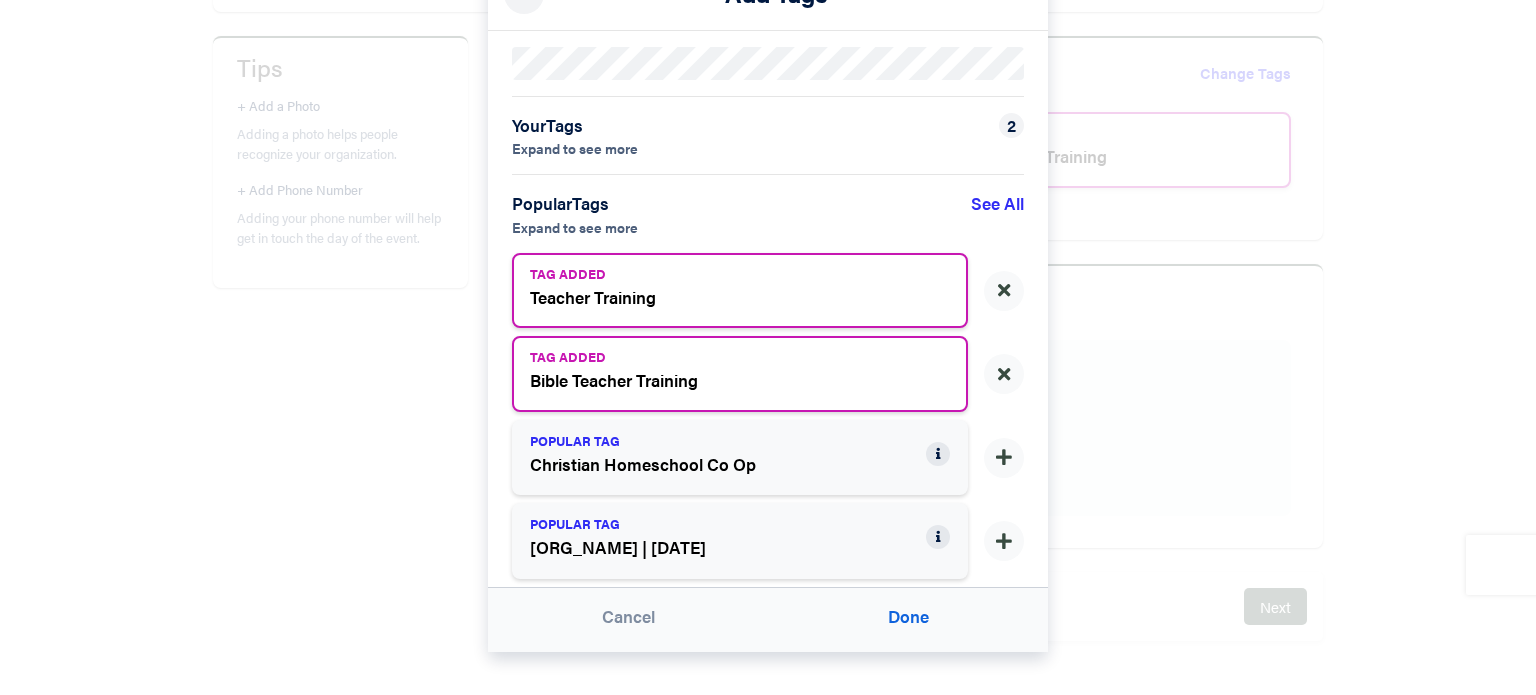 click on "TAG ADDED Bible Teacher Training" at bounding box center [740, 373] 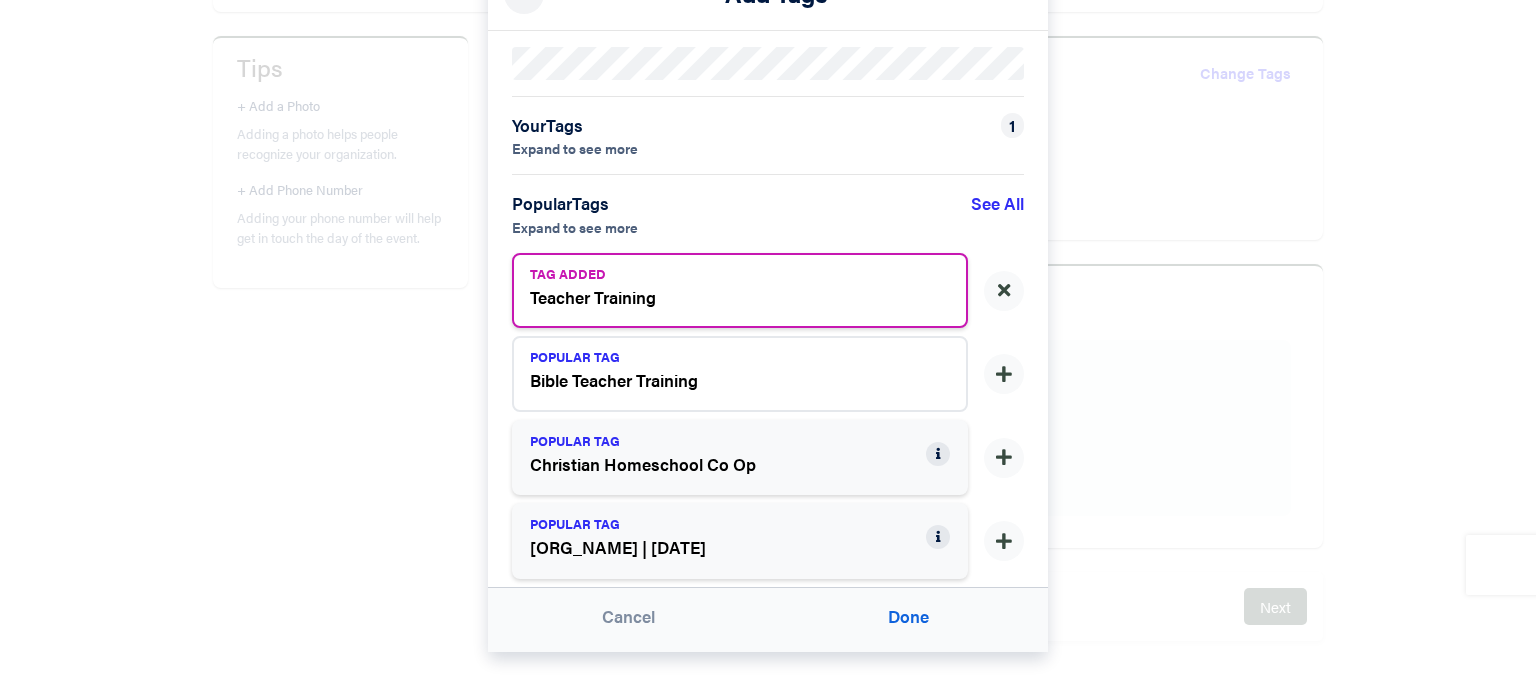 click on "Bible Teacher Training" at bounding box center [728, 381] 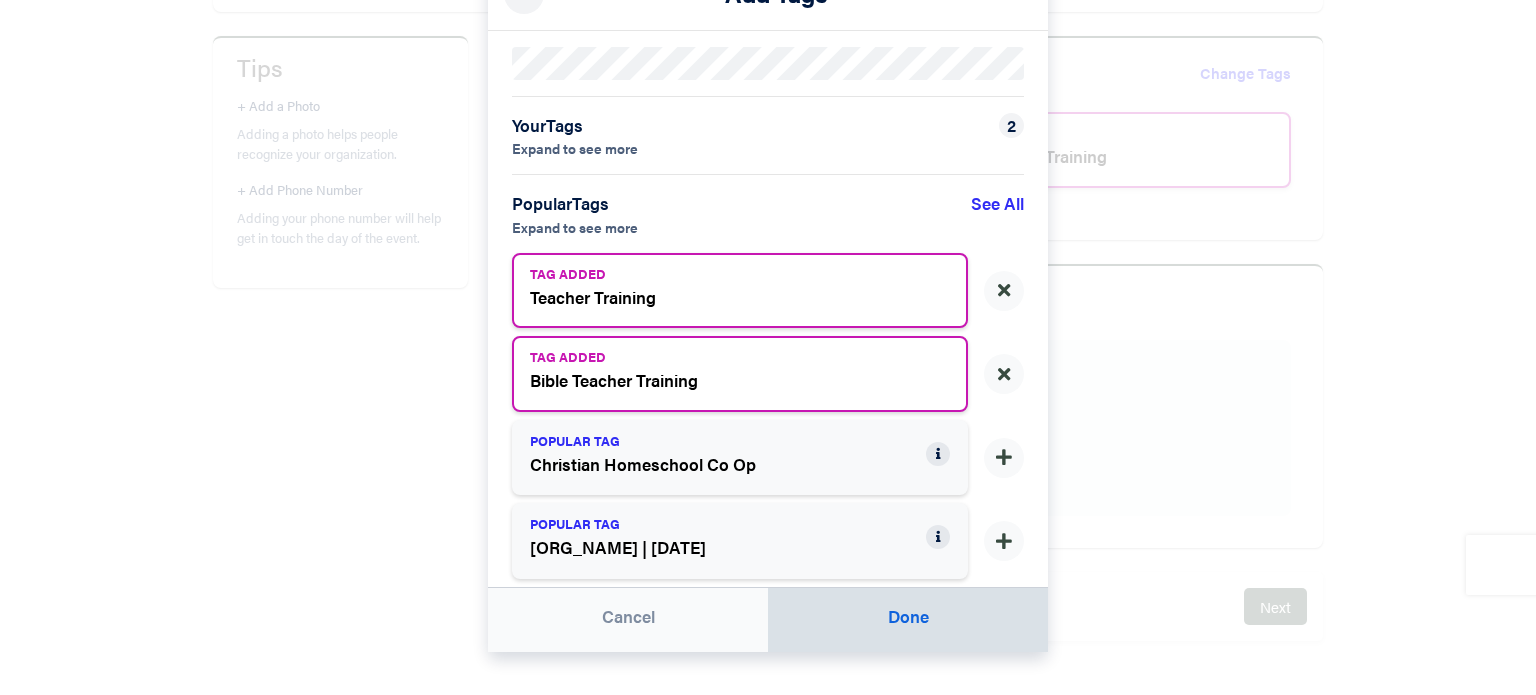 click on "Done" at bounding box center [908, 620] 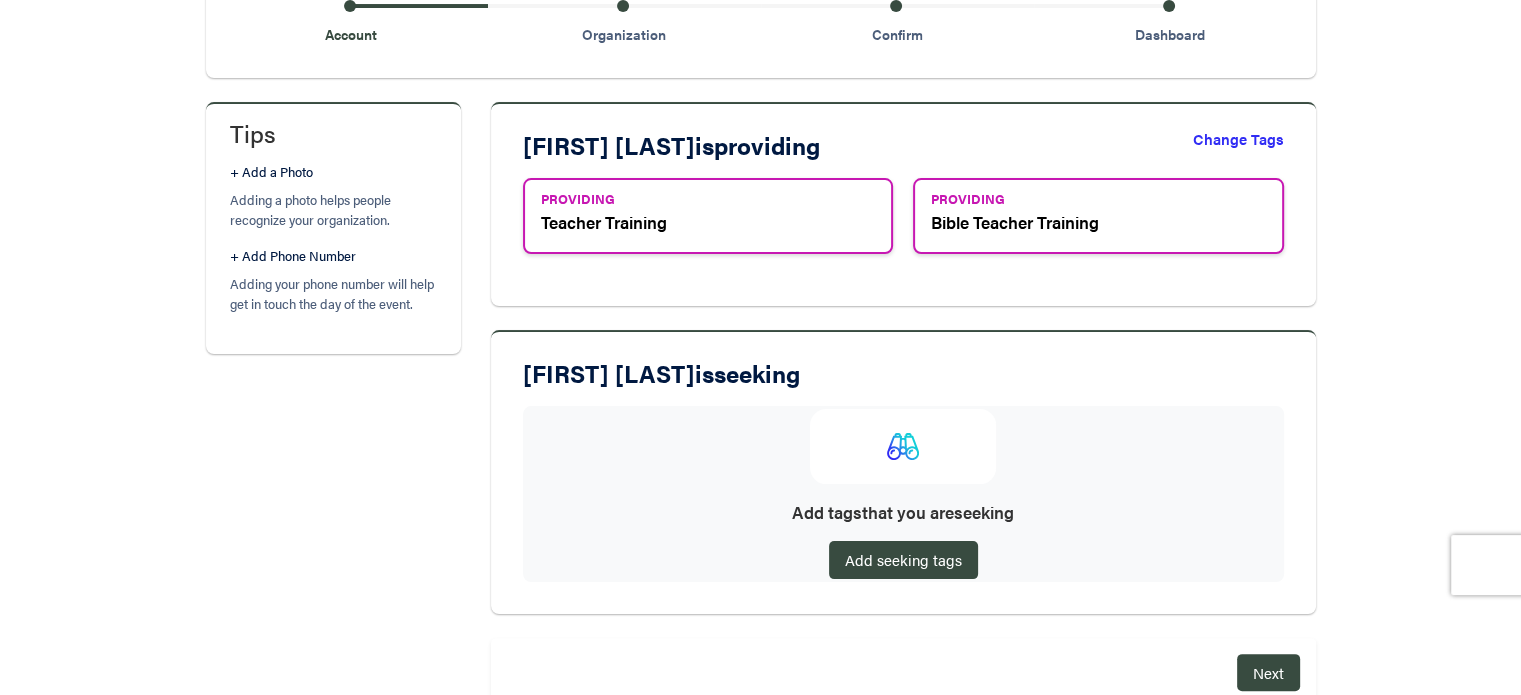 scroll, scrollTop: 304, scrollLeft: 0, axis: vertical 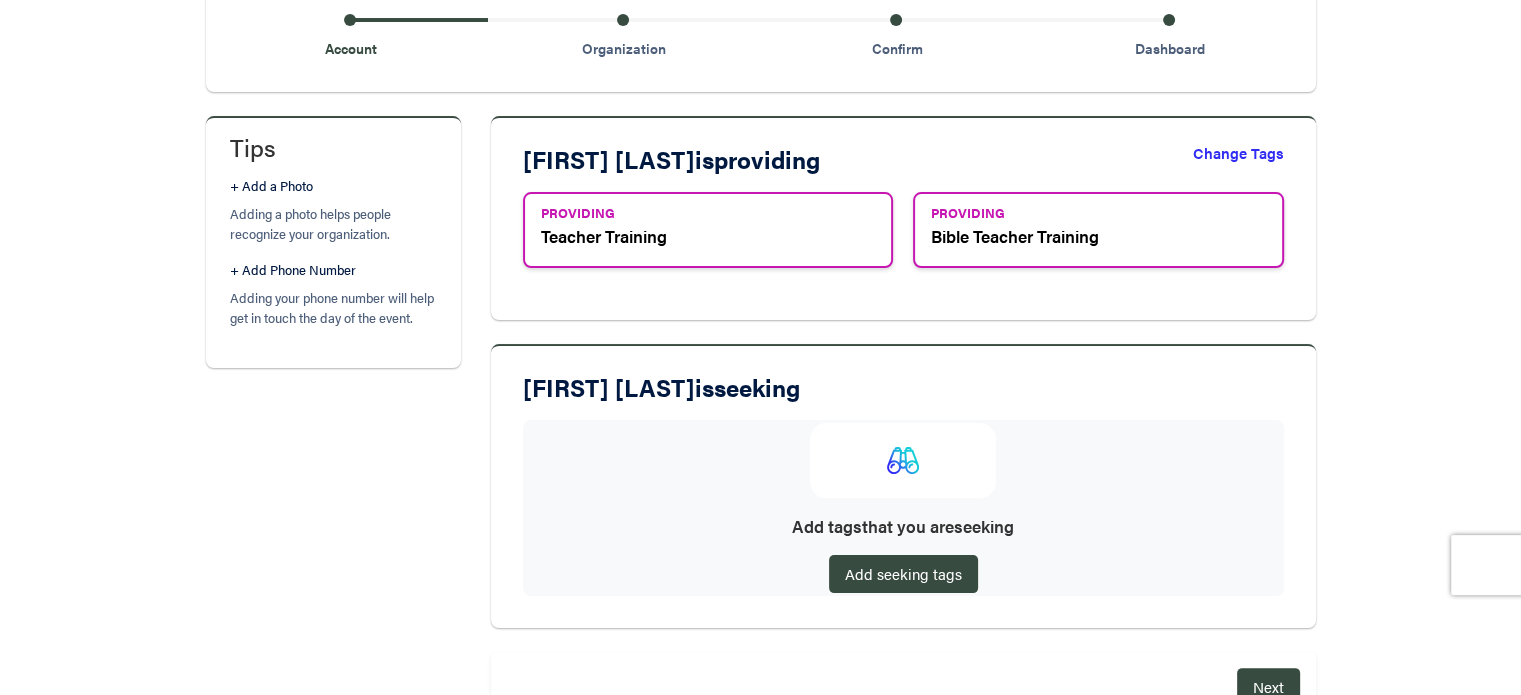 click on "Change    Tags" at bounding box center (1238, 167) 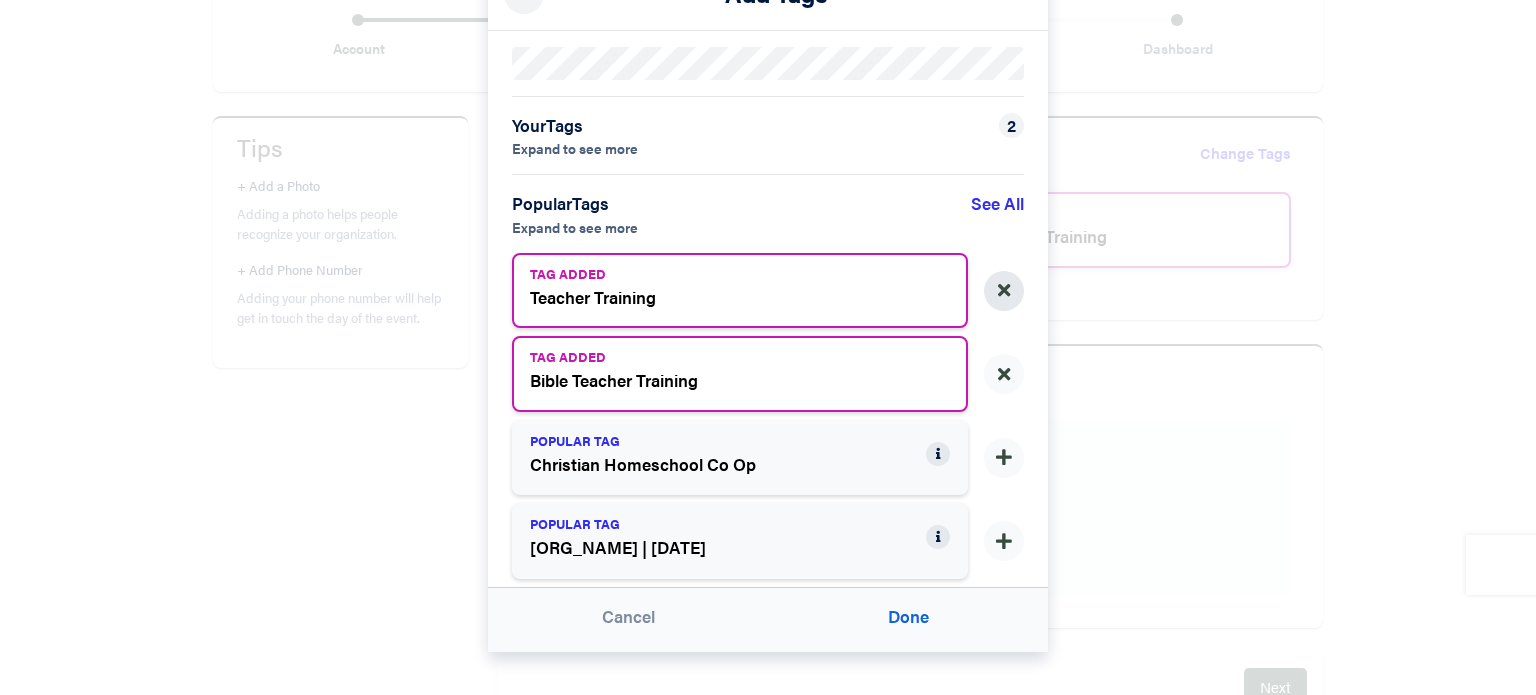 click at bounding box center (1004, 291) 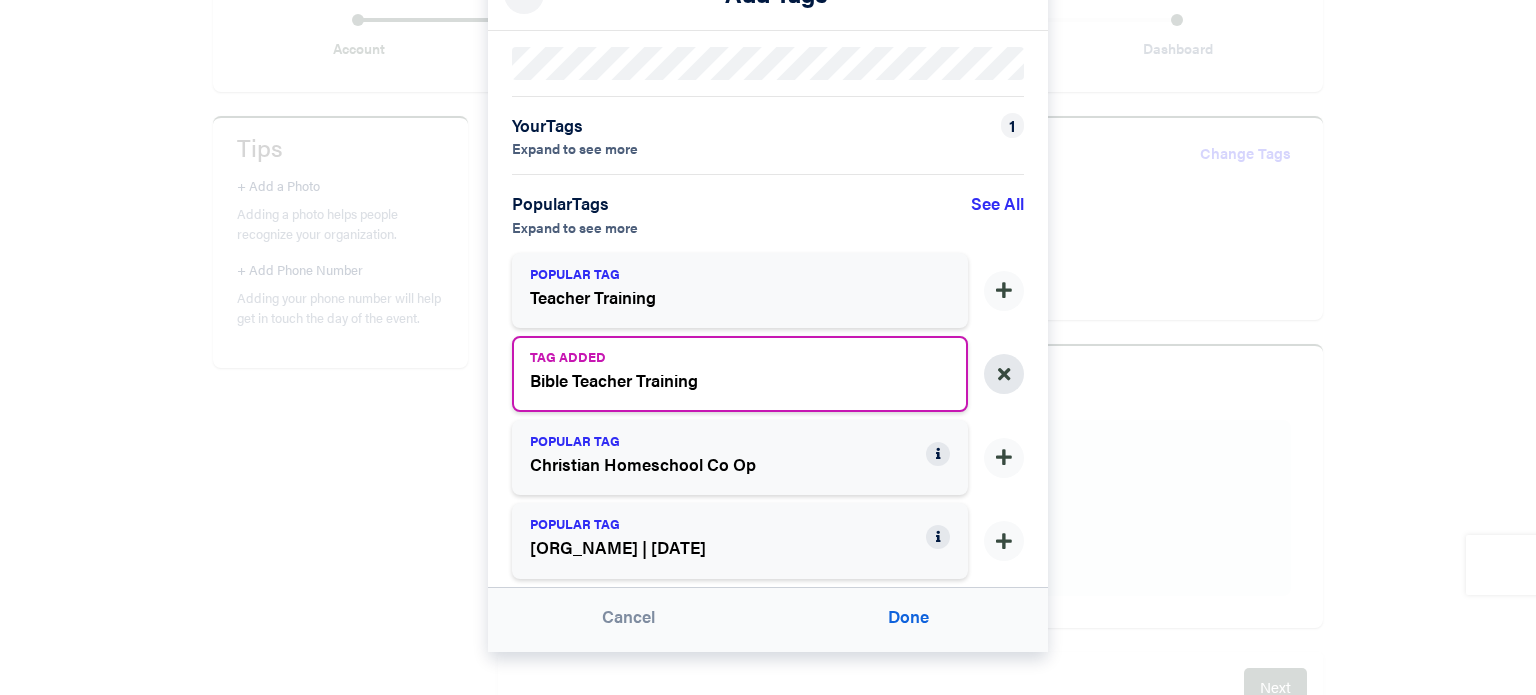 click at bounding box center [1004, 374] 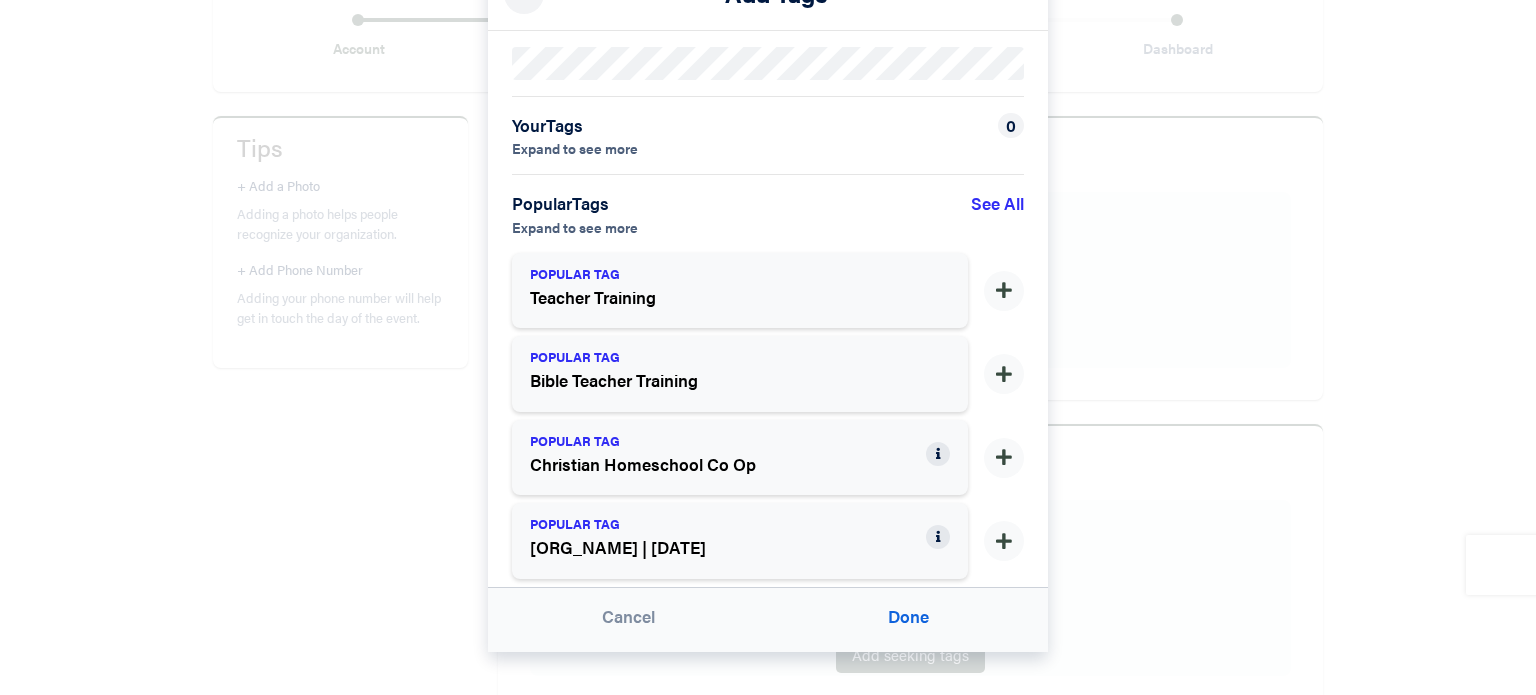 click on "× Add Tags Your  Tags Expand to see more 0 Popular  Tags Expand to see more See All POPULAR TAG Teacher Training POPULAR TAG Bible Teacher Training POPULAR TAG Christian Homeschool Co Op POPULAR TAG Donor Development | August 28 Cancel Done" at bounding box center [768, 347] 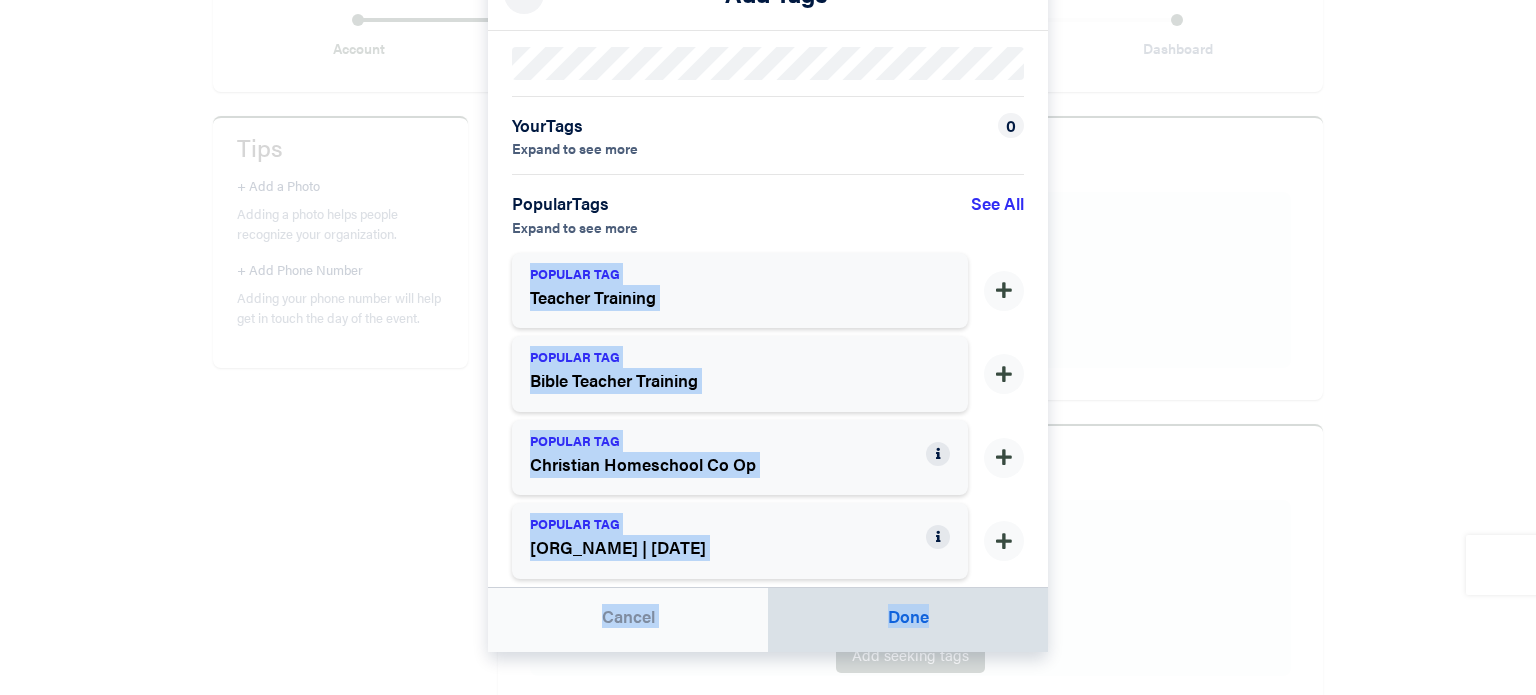 drag, startPoint x: 1072, startPoint y: 203, endPoint x: 916, endPoint y: 599, distance: 425.61954 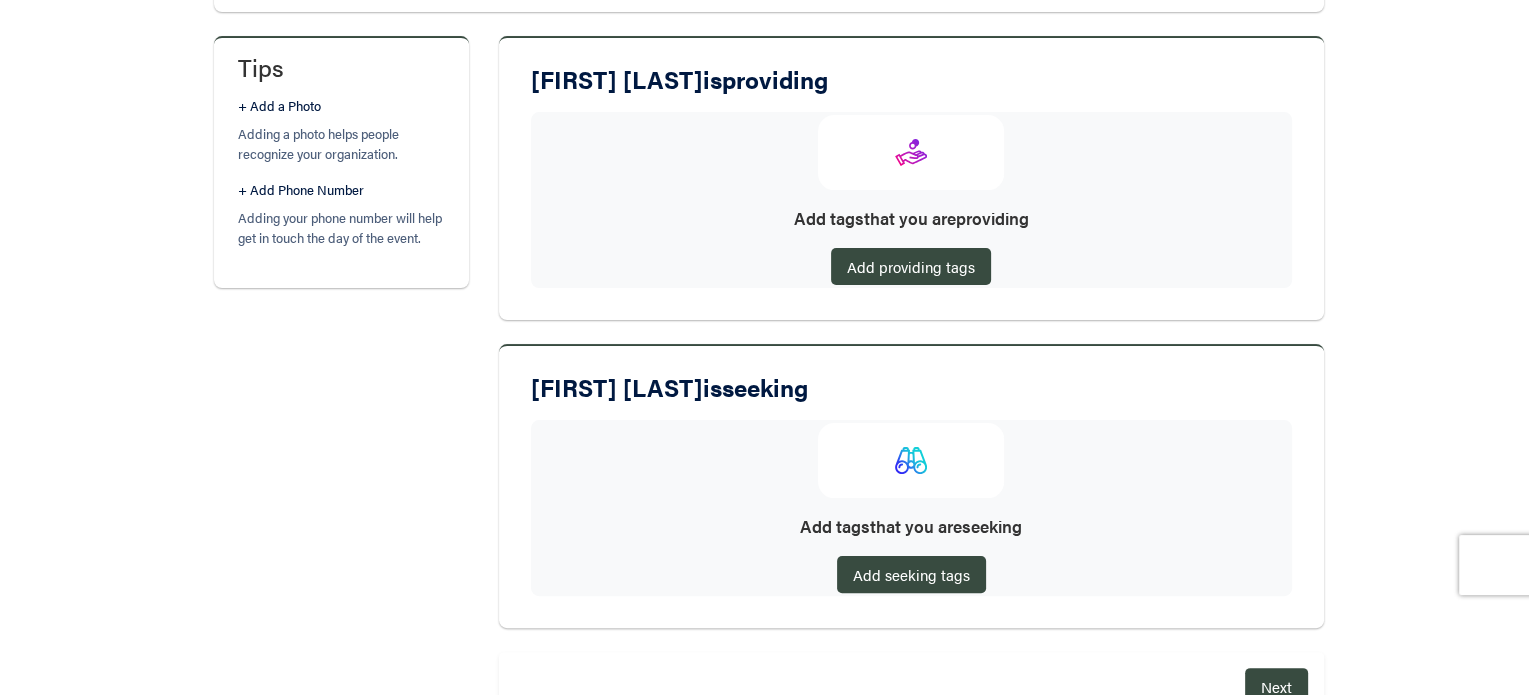 scroll, scrollTop: 456, scrollLeft: 0, axis: vertical 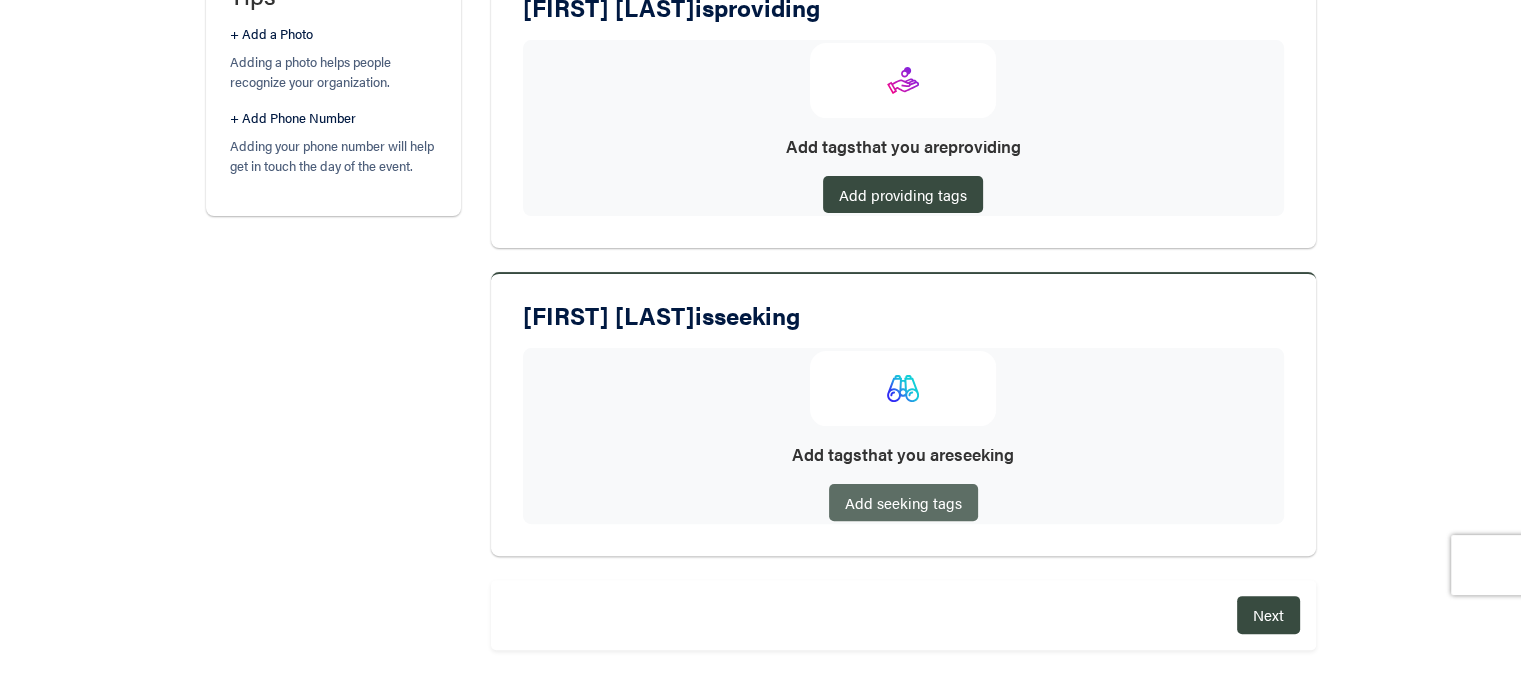 click on "Add    seeking   tags" at bounding box center (903, 502) 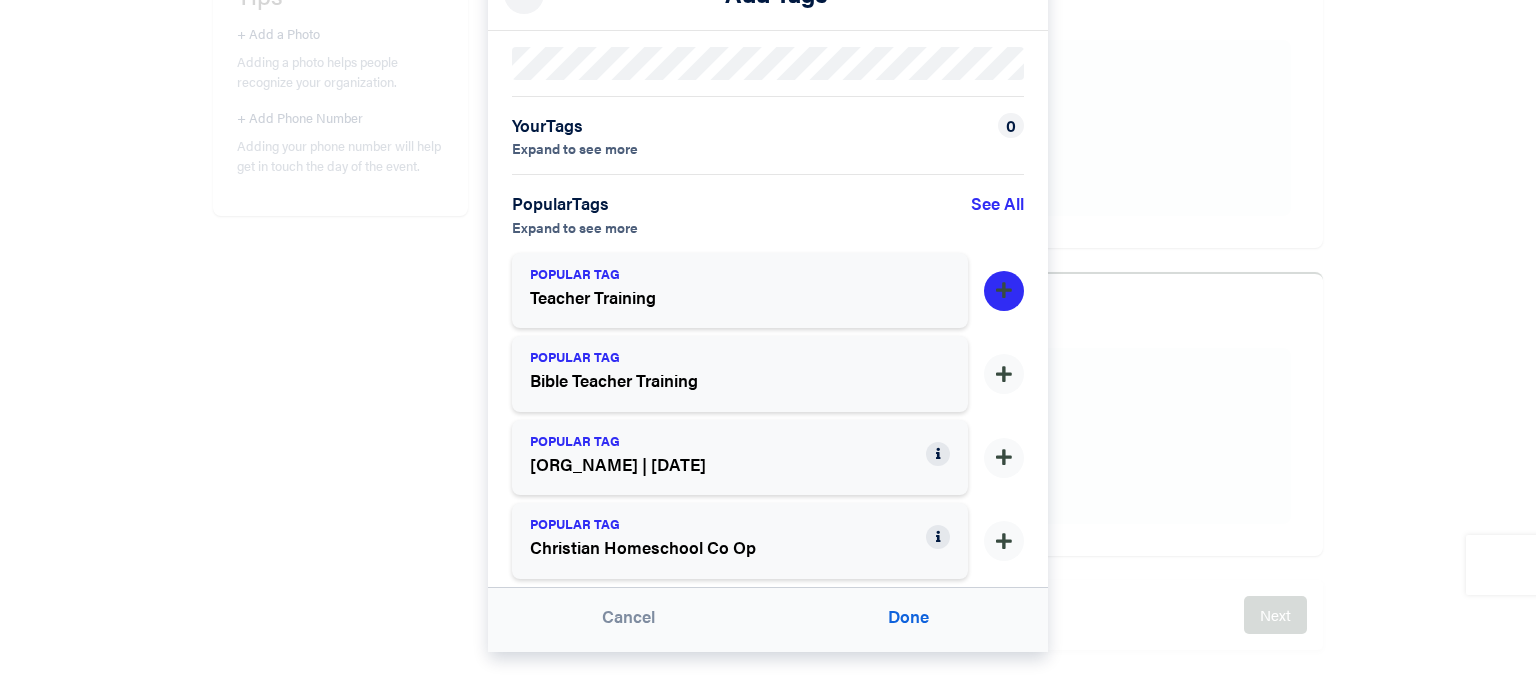 click at bounding box center (1004, 291) 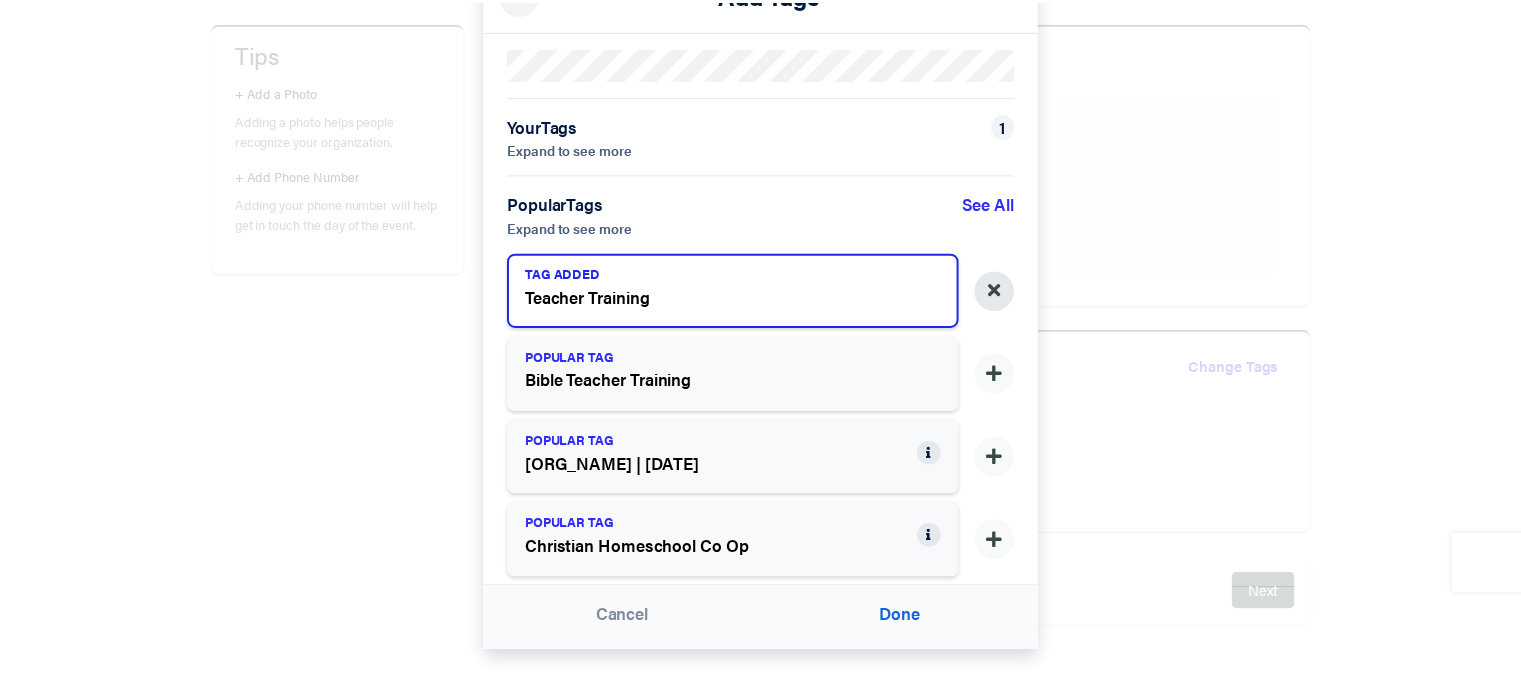 scroll, scrollTop: 396, scrollLeft: 0, axis: vertical 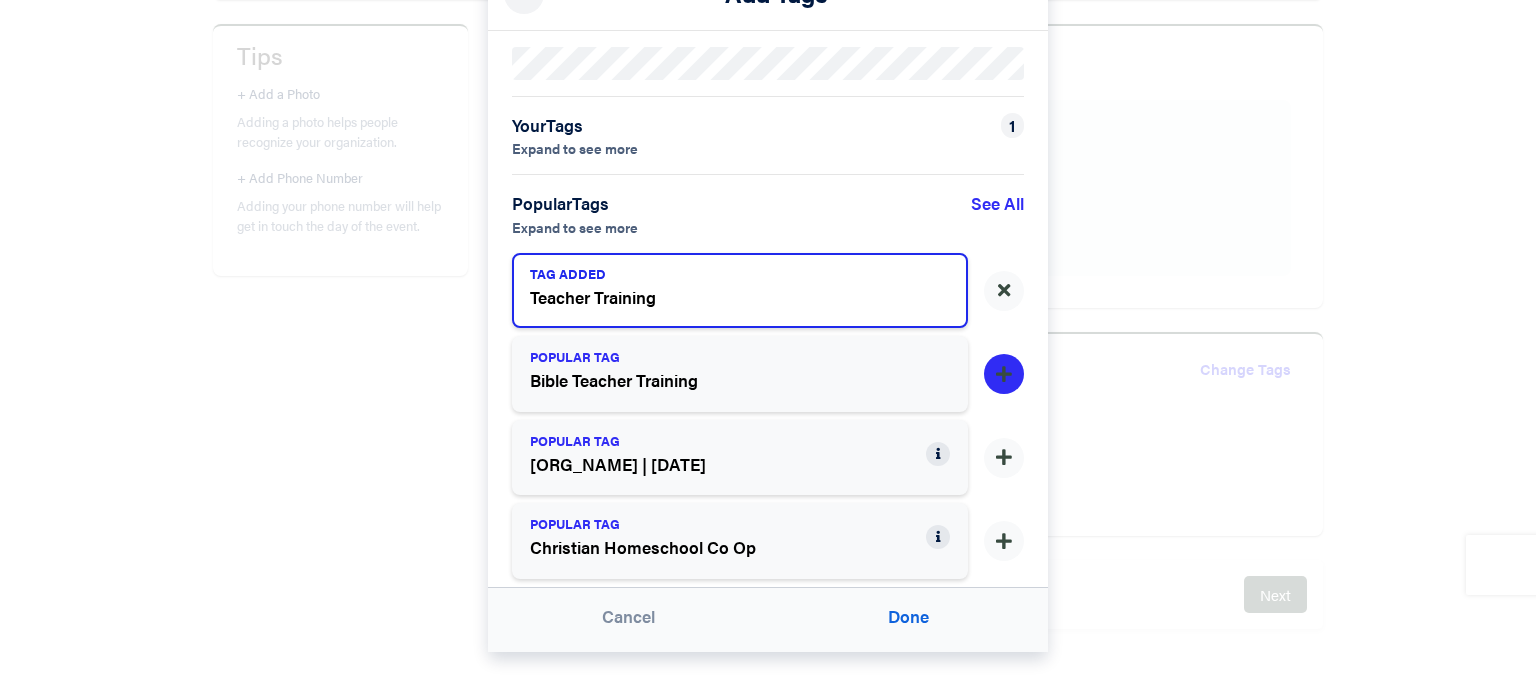 click at bounding box center (1004, 374) 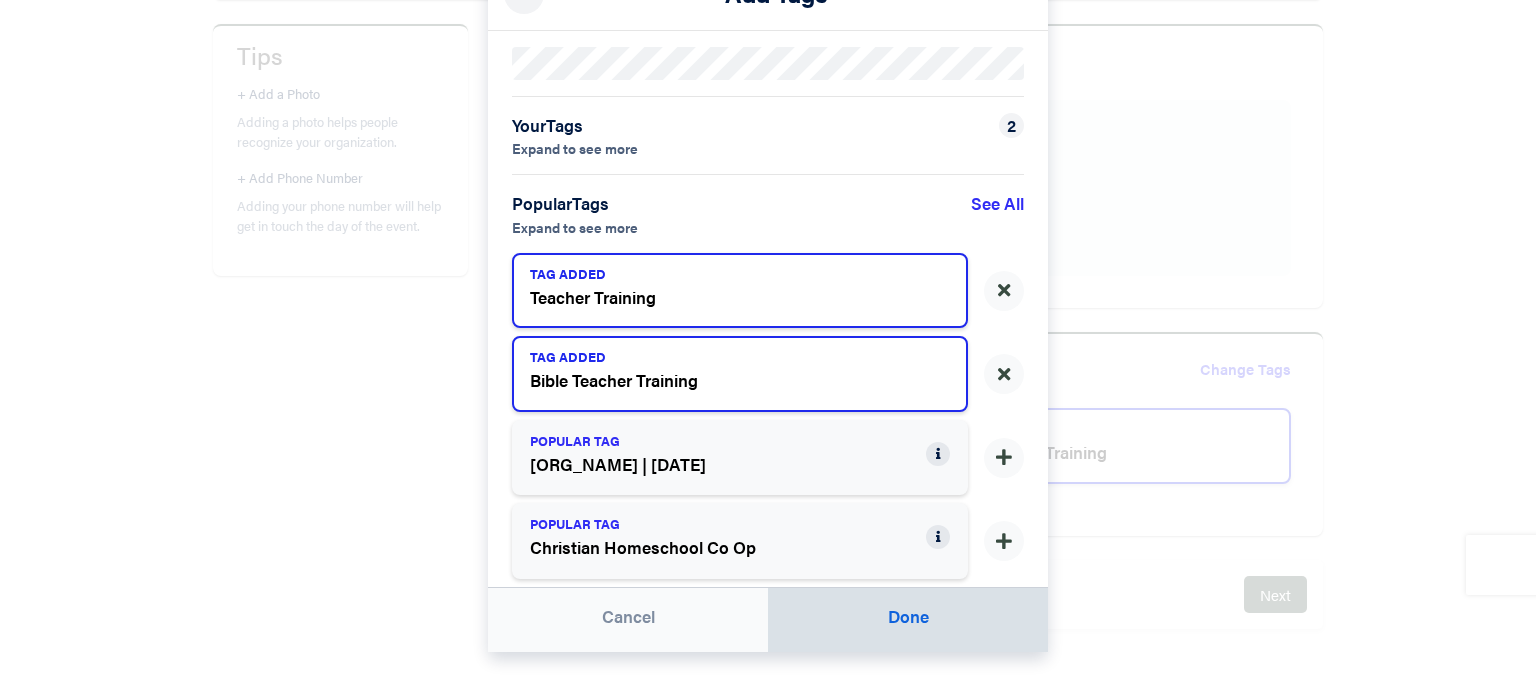 click on "Done" at bounding box center [908, 620] 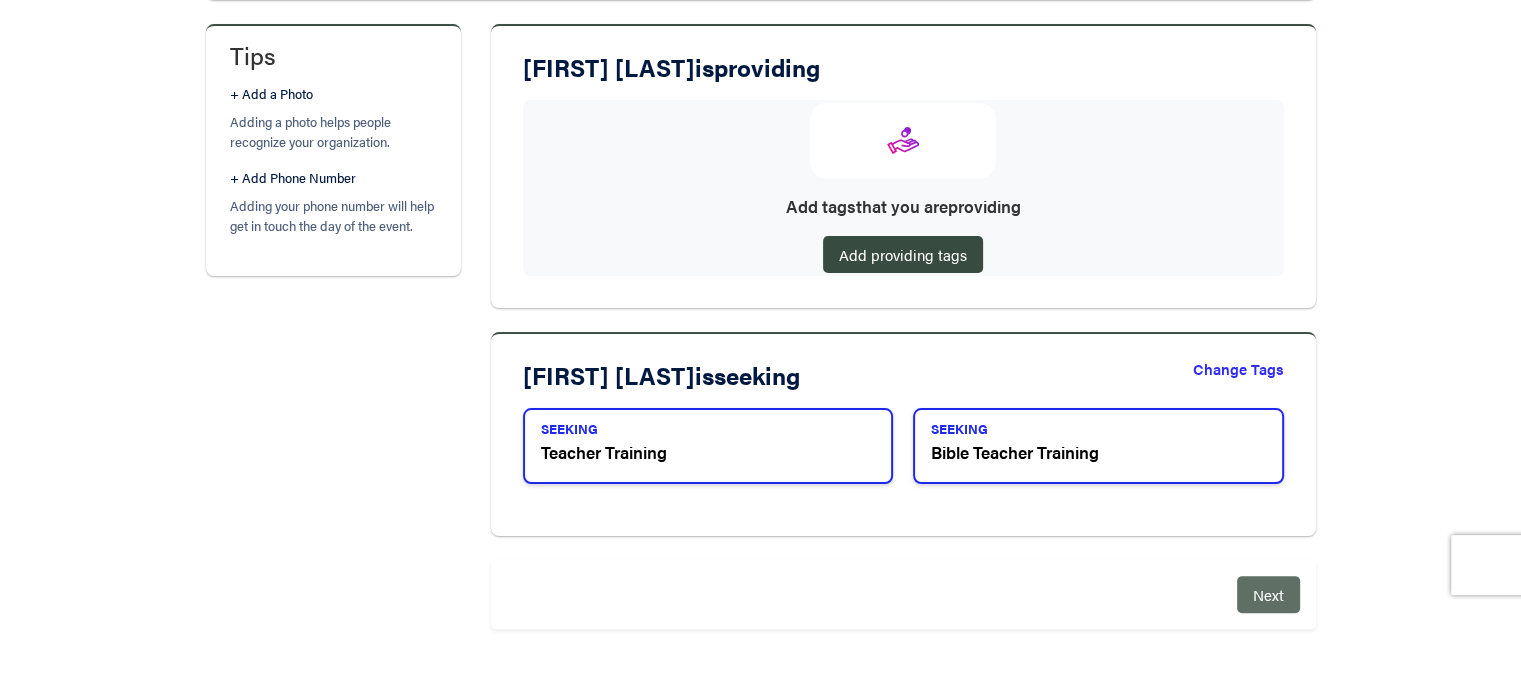 click on "Next" at bounding box center (1268, 594) 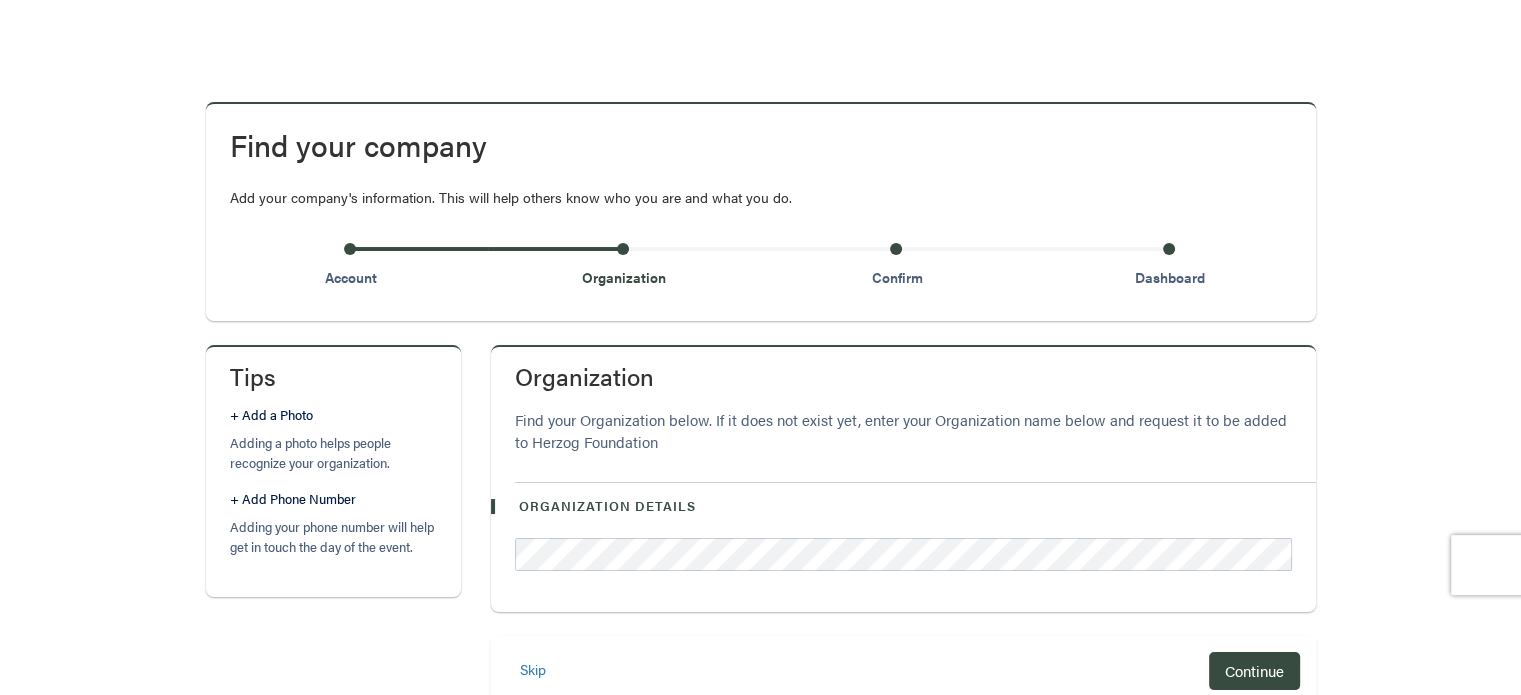 scroll, scrollTop: 140, scrollLeft: 0, axis: vertical 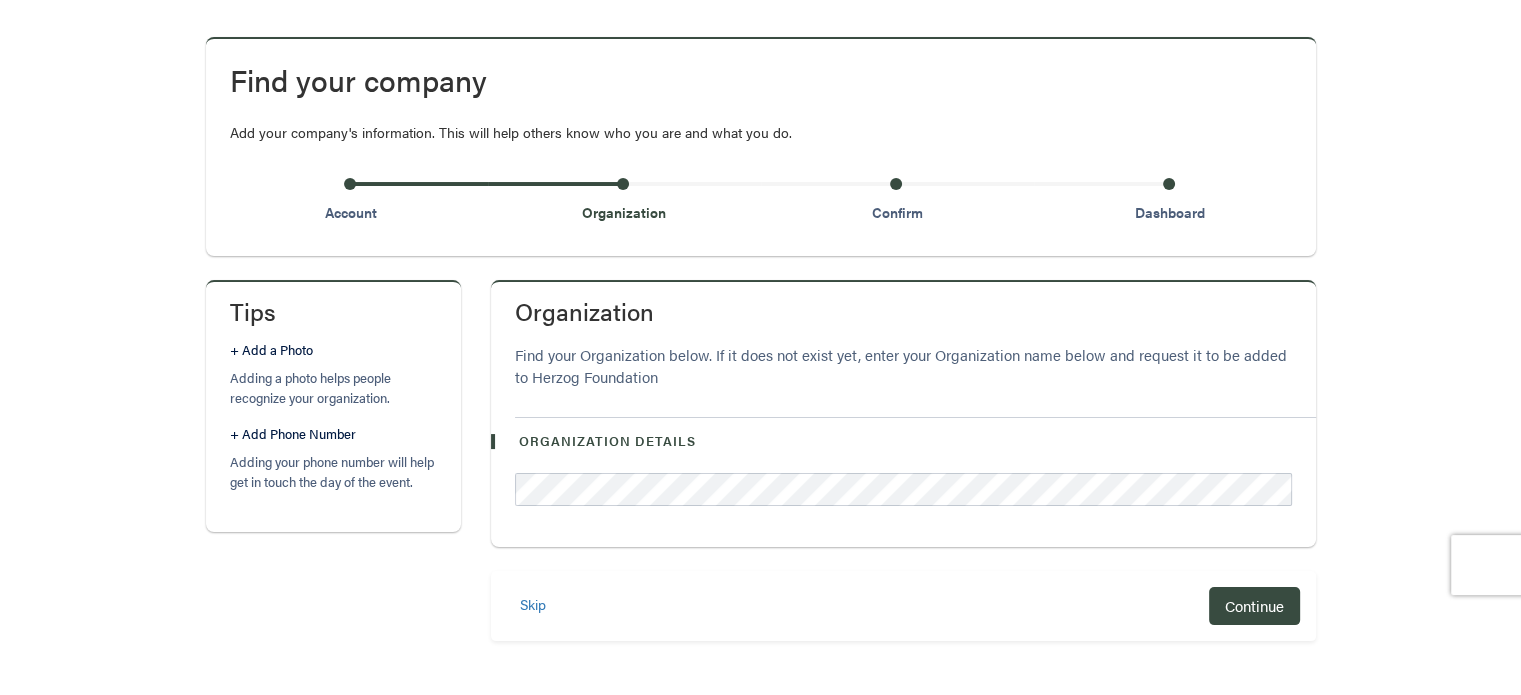 click on "Organization Details" at bounding box center [879, 441] 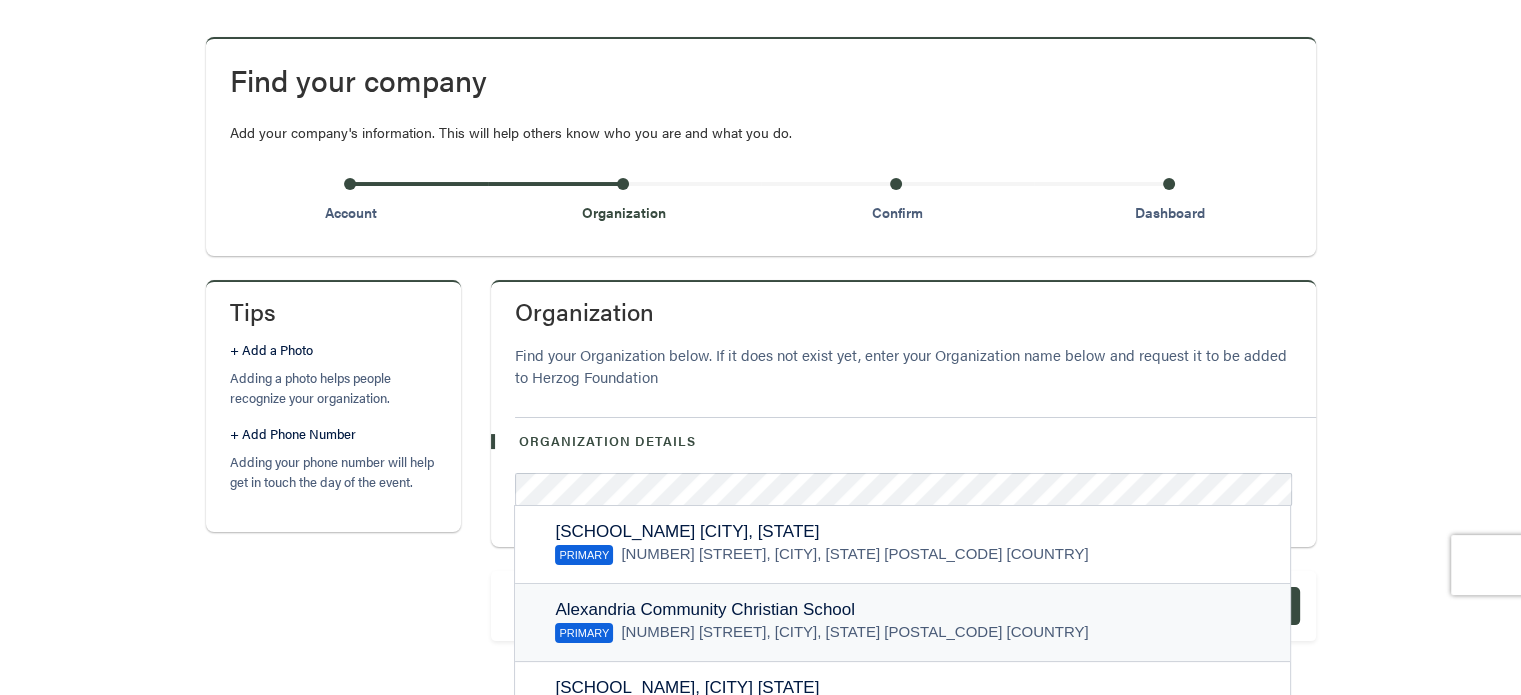 click on "PRIMARY" at bounding box center (584, 633) 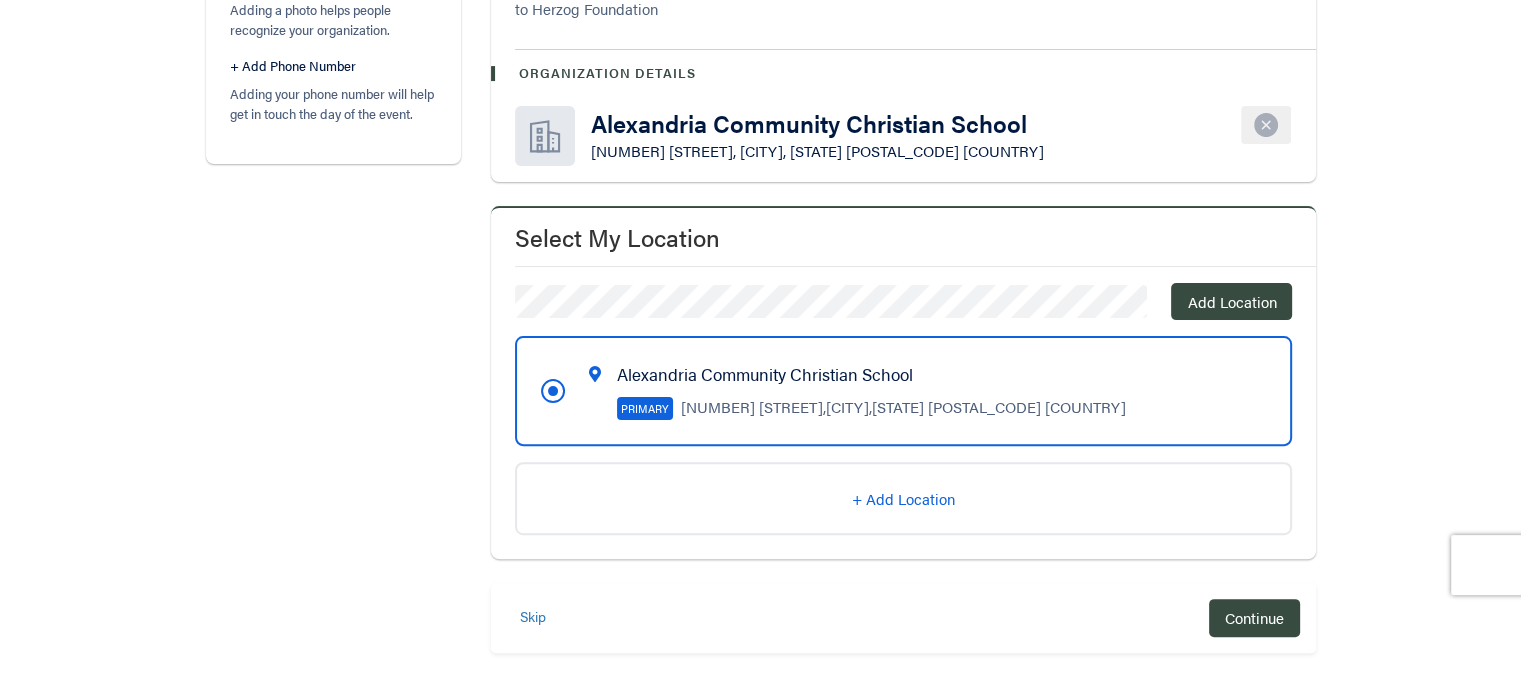 scroll, scrollTop: 529, scrollLeft: 0, axis: vertical 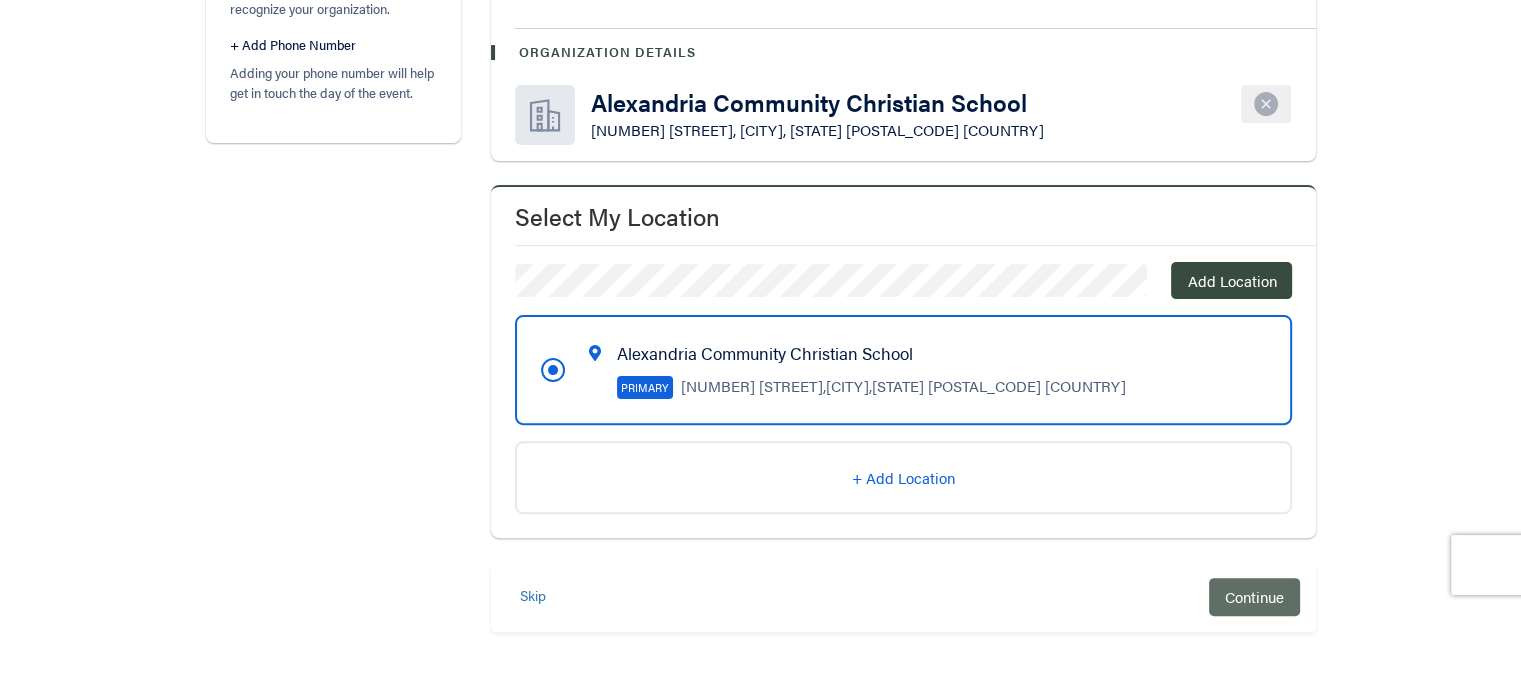 click on "Continue" at bounding box center [1254, 596] 